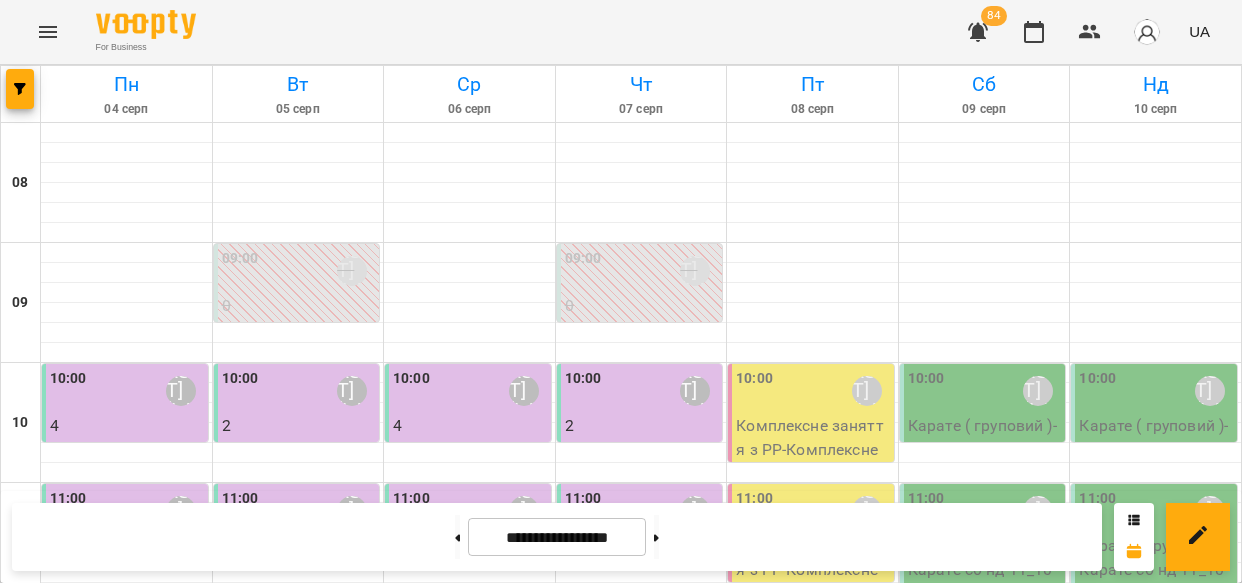 scroll, scrollTop: 0, scrollLeft: 0, axis: both 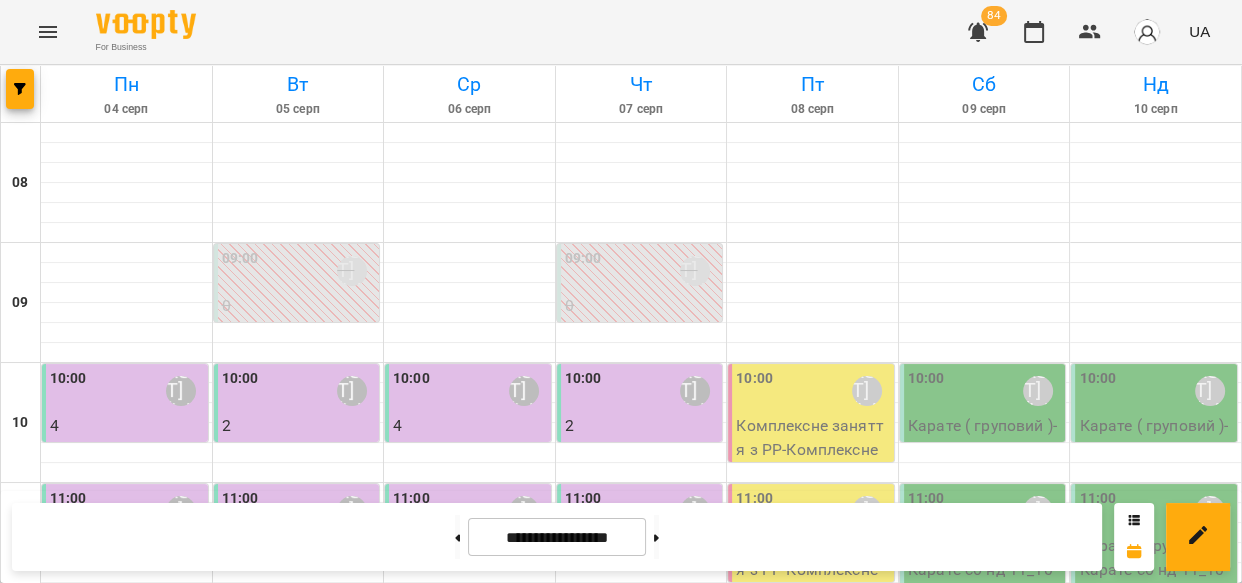 click on "Карате ( груповий ) - Карате вт чт 17_00" at bounding box center (642, 1277) 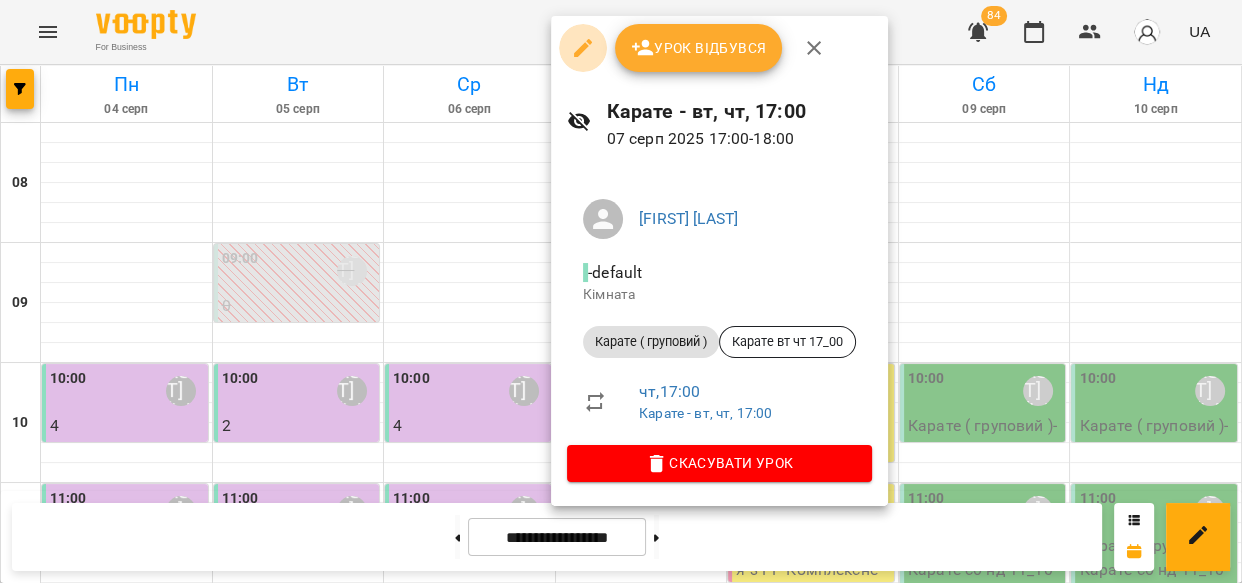click 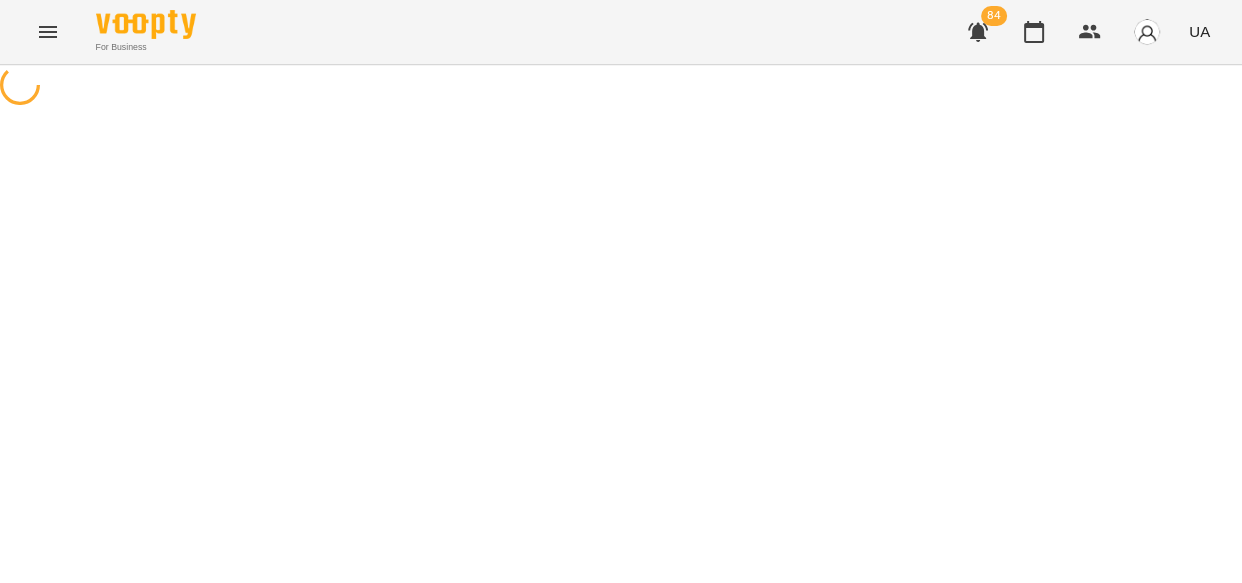 select on "**********" 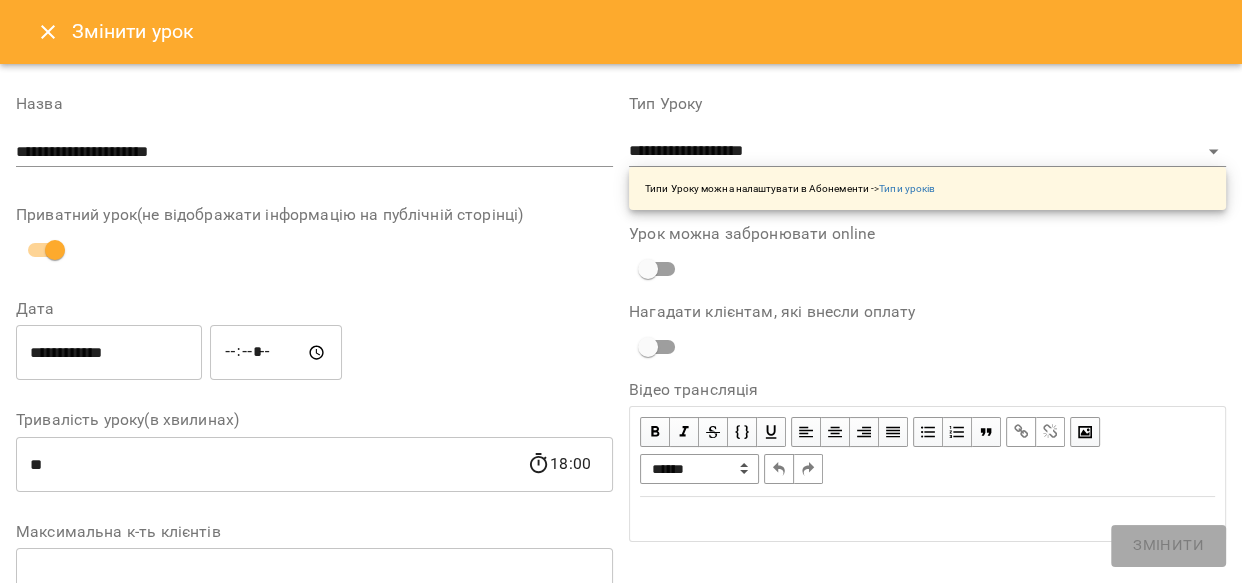 click on "*****" at bounding box center [276, 353] 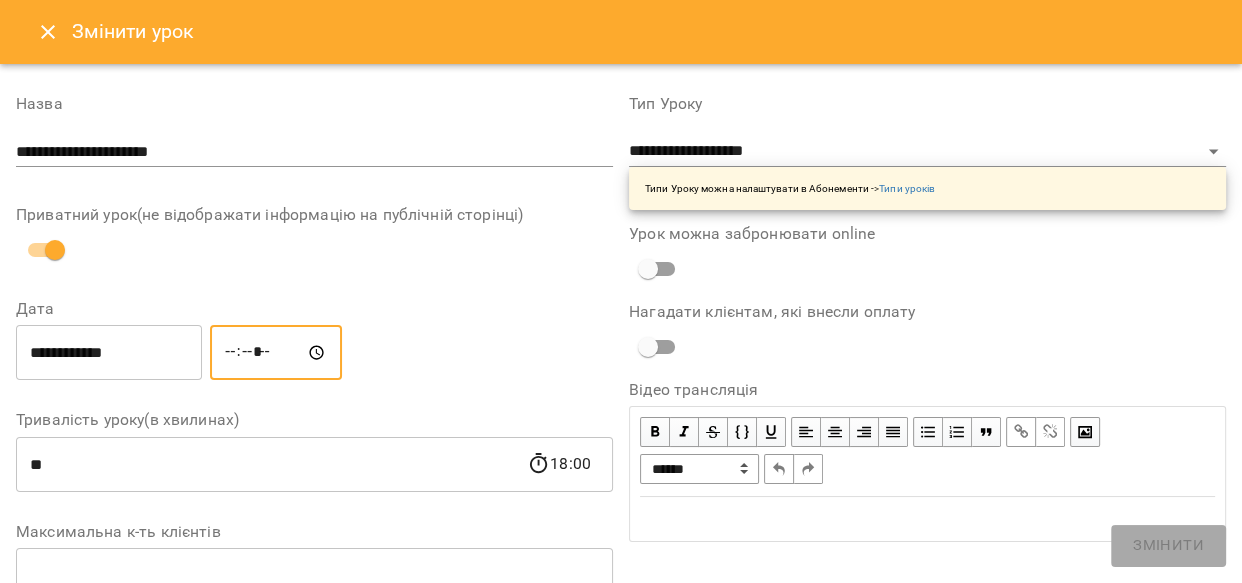 click on "*****" at bounding box center [276, 353] 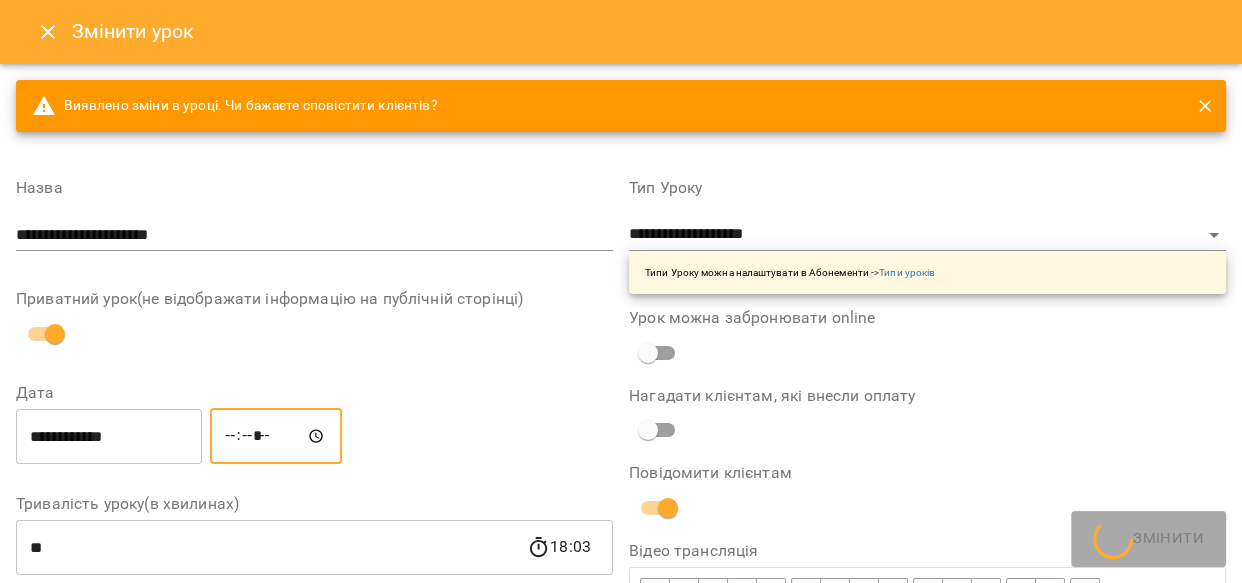 type on "*****" 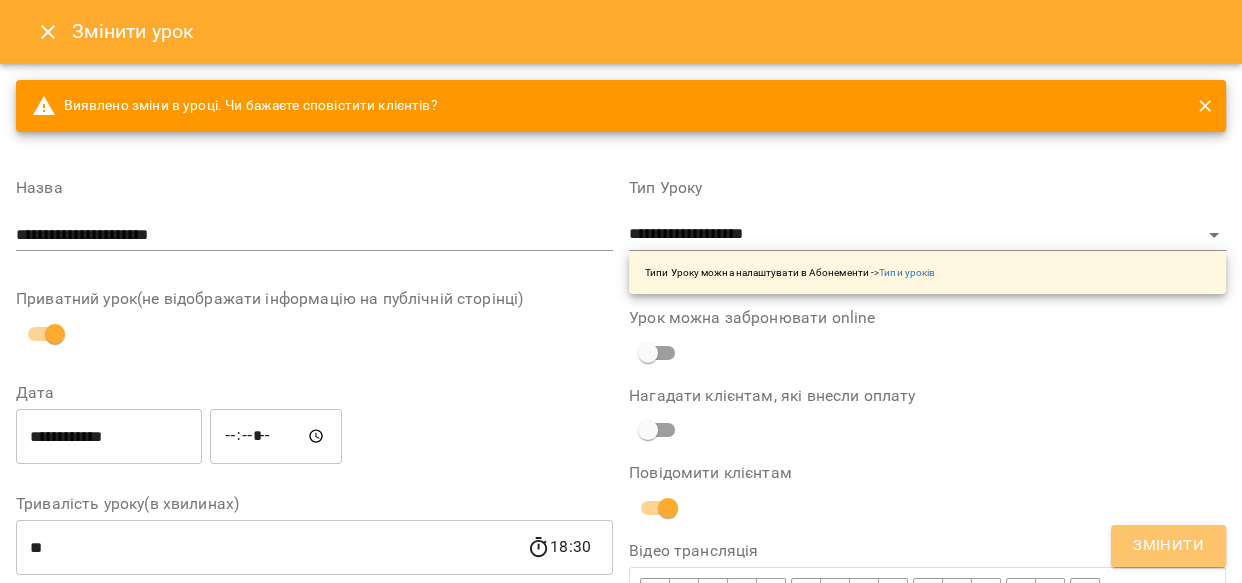 click on "Змінити" at bounding box center [1168, 546] 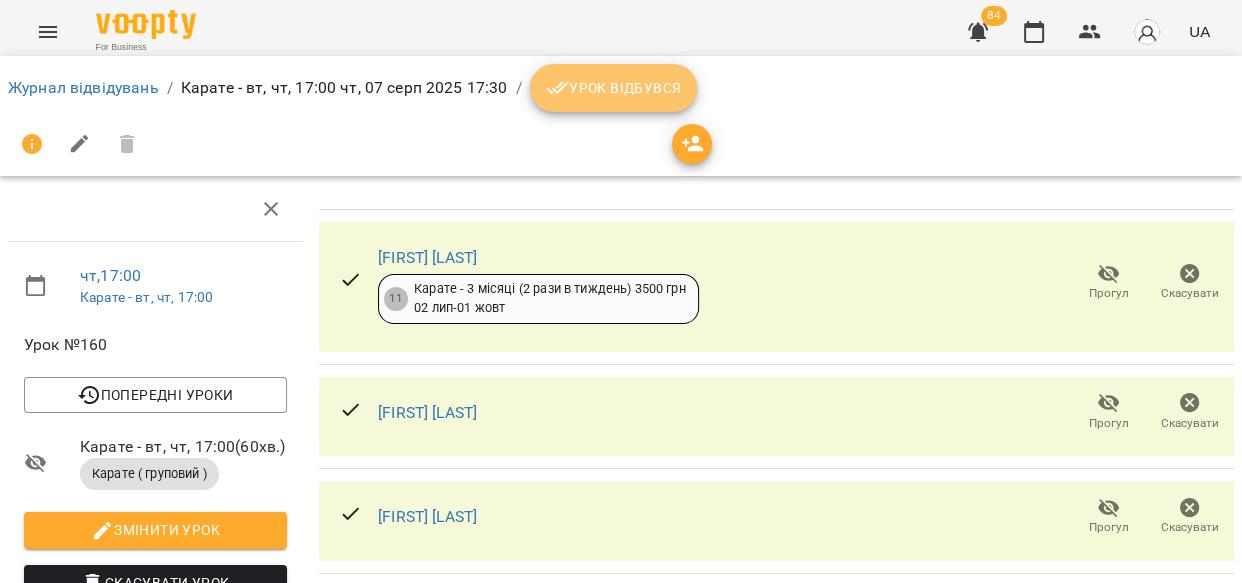 click on "Урок відбувся" at bounding box center (614, 88) 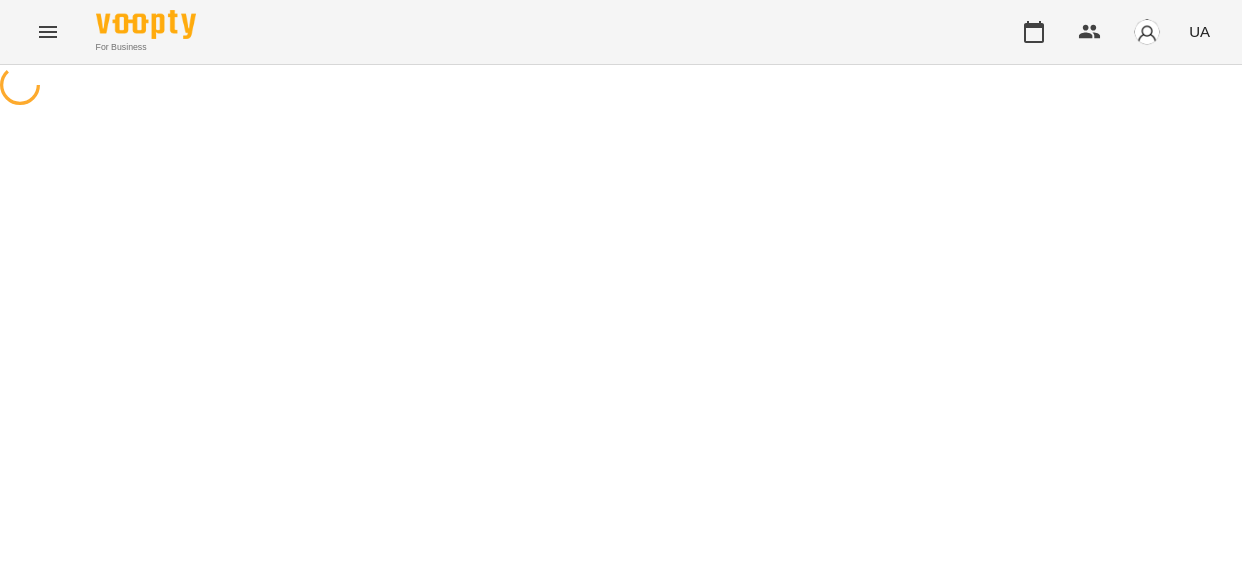 scroll, scrollTop: 0, scrollLeft: 0, axis: both 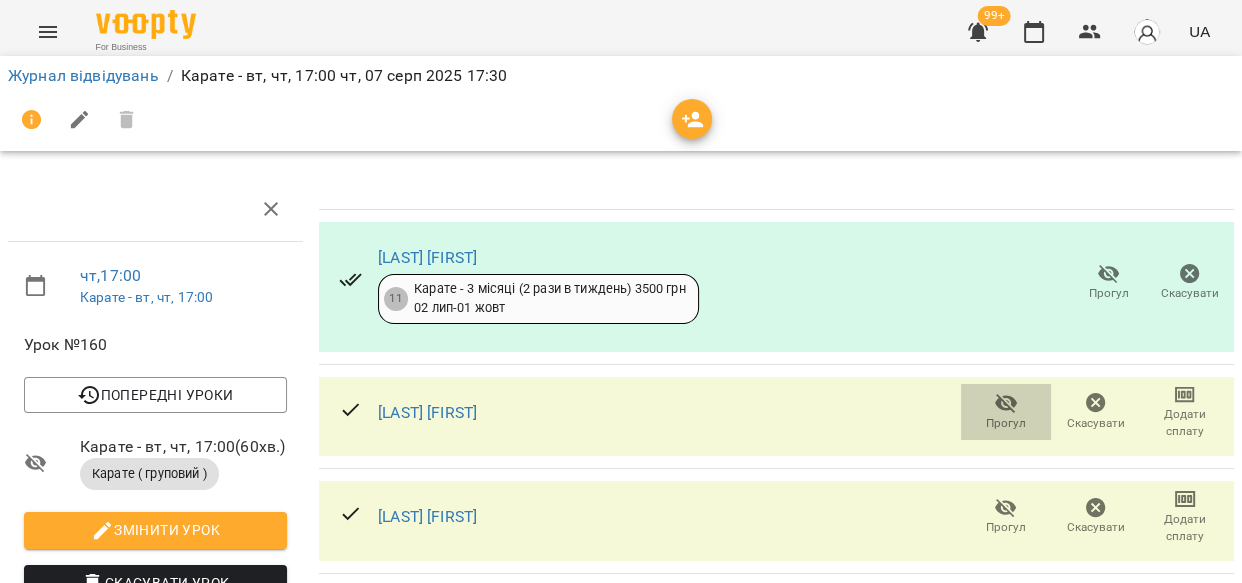 click on "Прогул" at bounding box center (1006, 423) 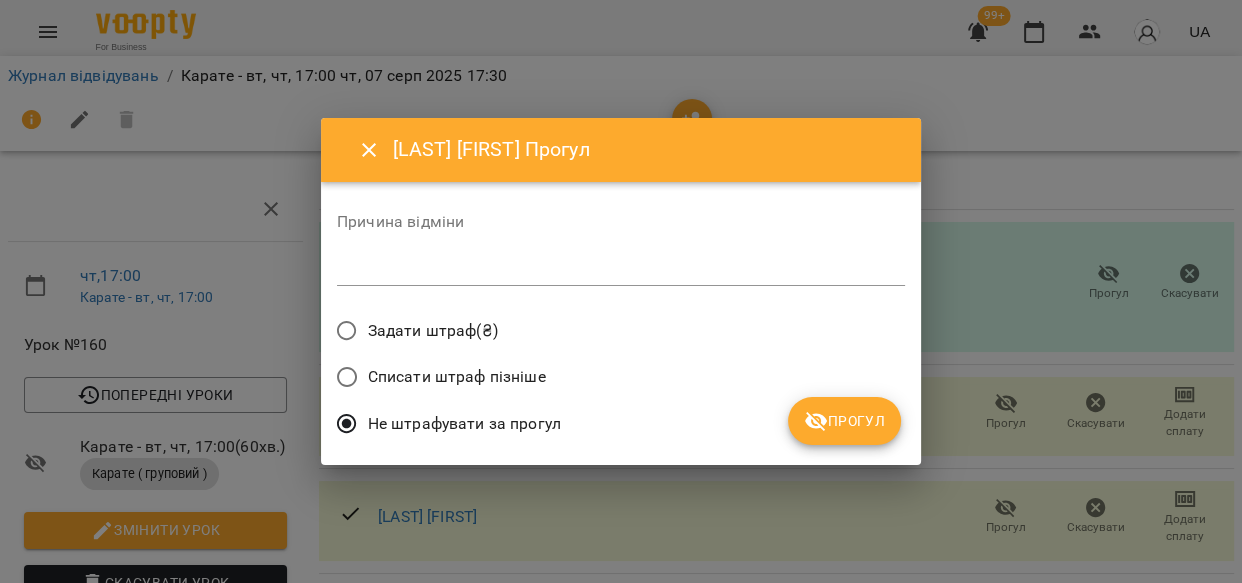 click on "Прогул" at bounding box center [844, 421] 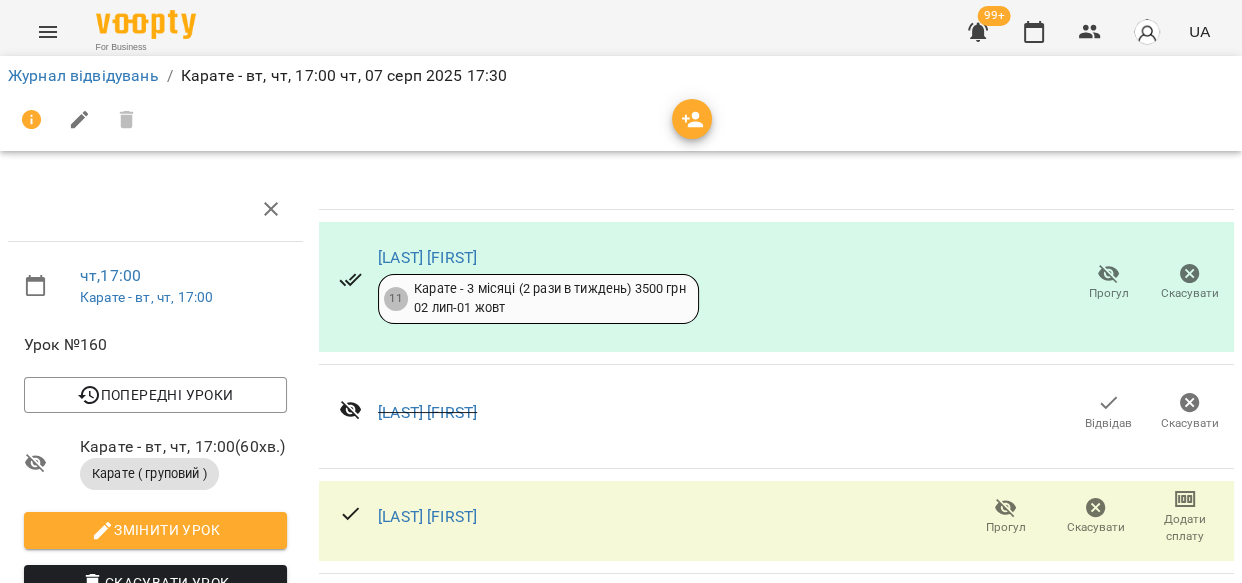 click on "Прогул" at bounding box center [1006, 527] 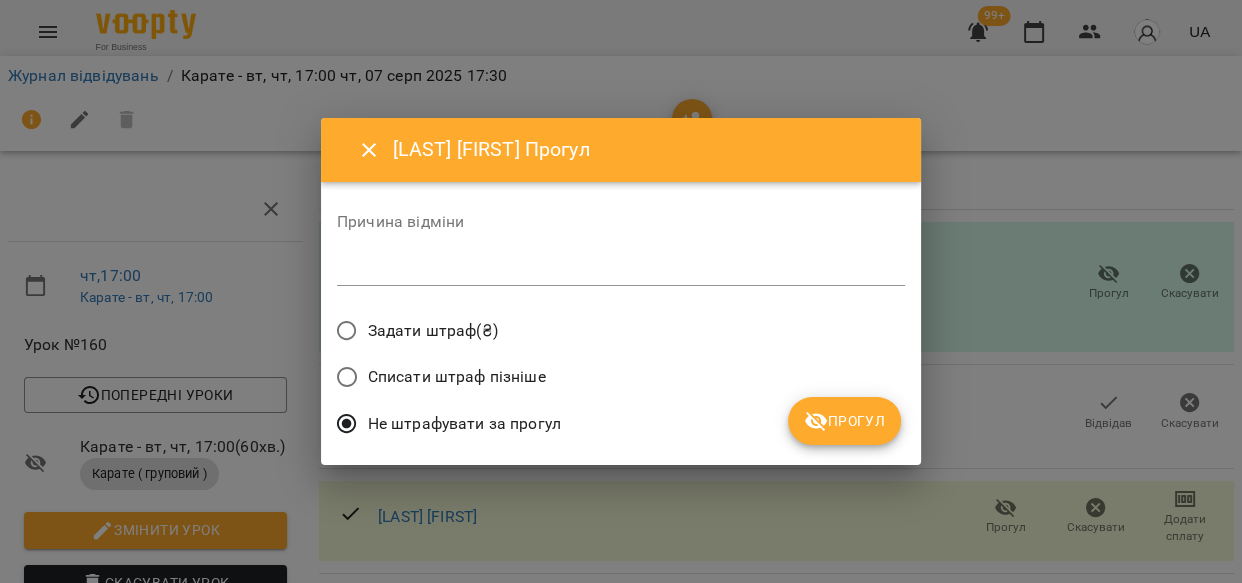 click on "Прогул" at bounding box center (844, 421) 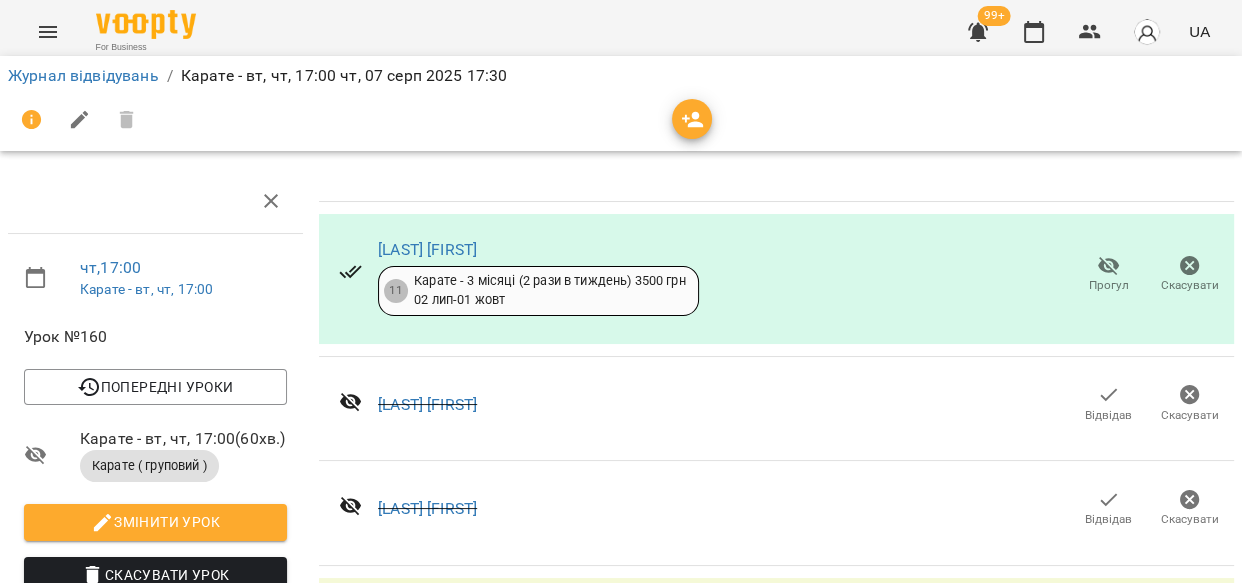 scroll, scrollTop: 193, scrollLeft: 0, axis: vertical 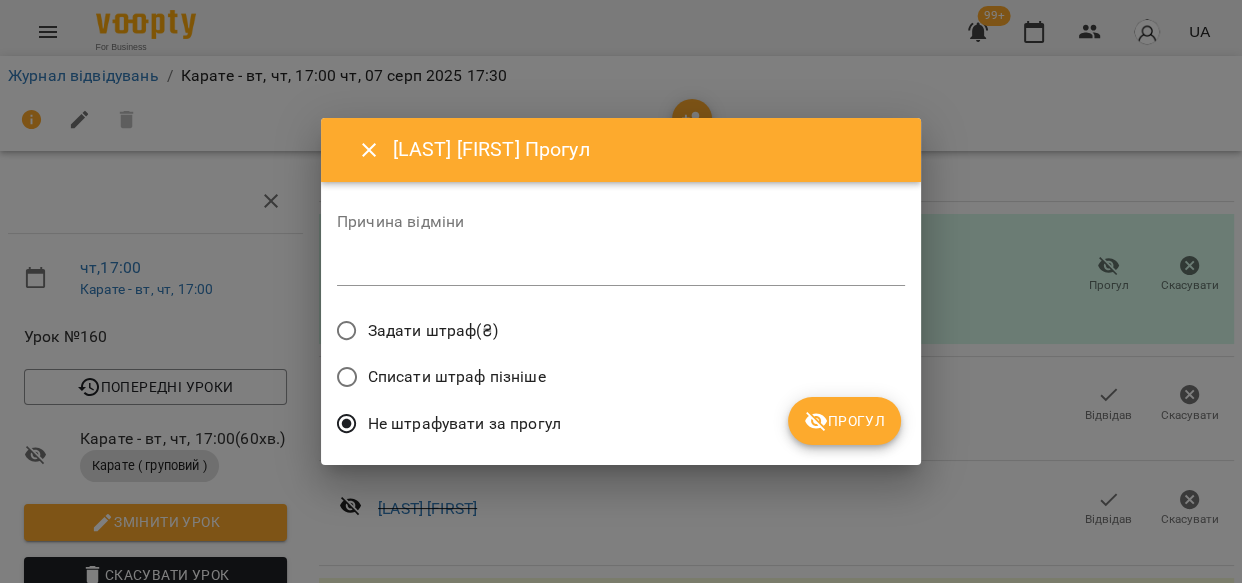 click on "Прогул" at bounding box center [844, 421] 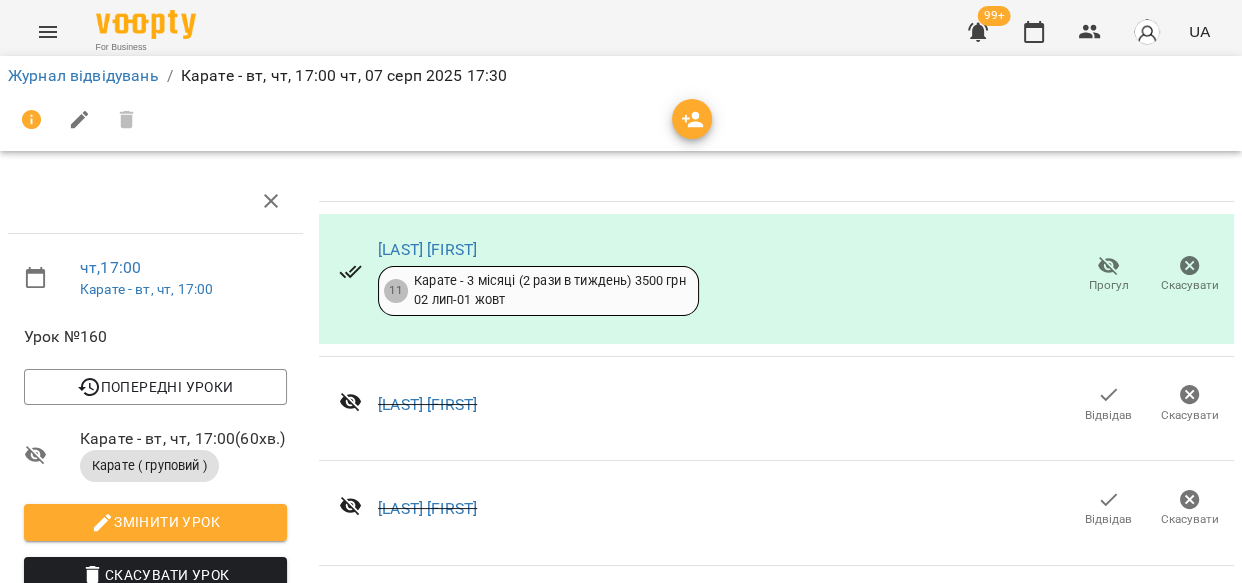 scroll, scrollTop: 666, scrollLeft: 0, axis: vertical 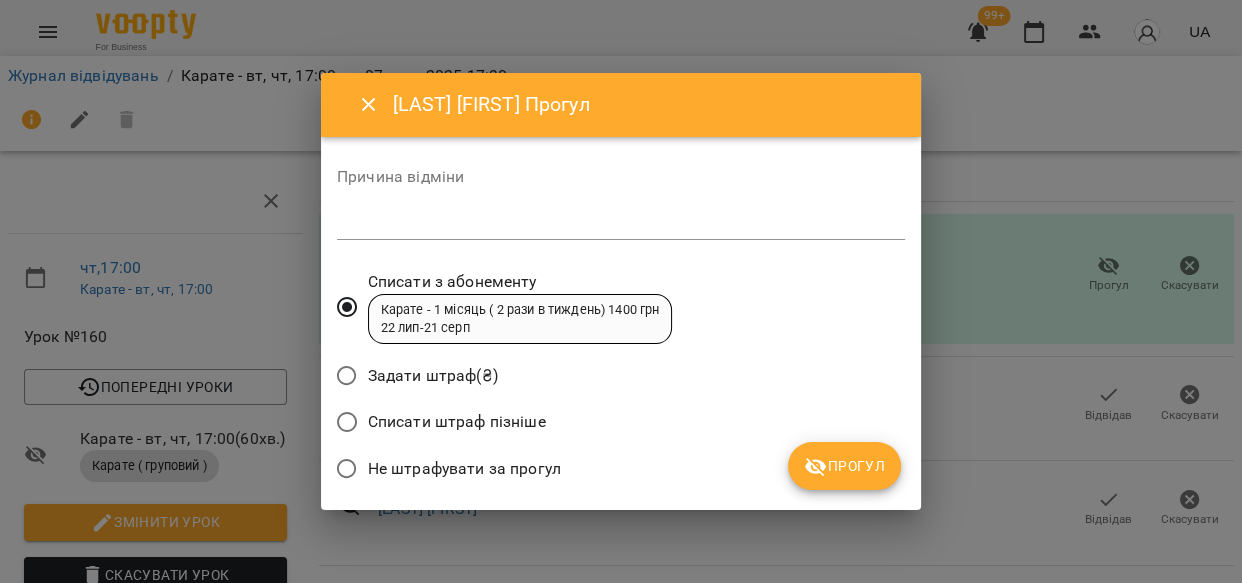 click on "Прогул" at bounding box center [844, 466] 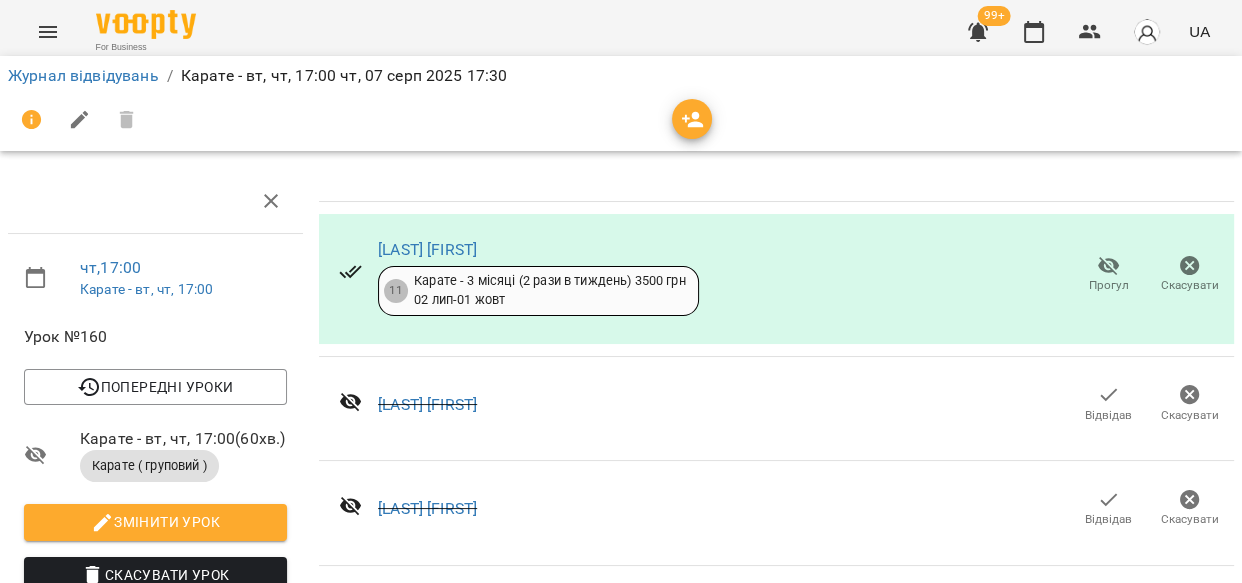 scroll, scrollTop: 666, scrollLeft: 0, axis: vertical 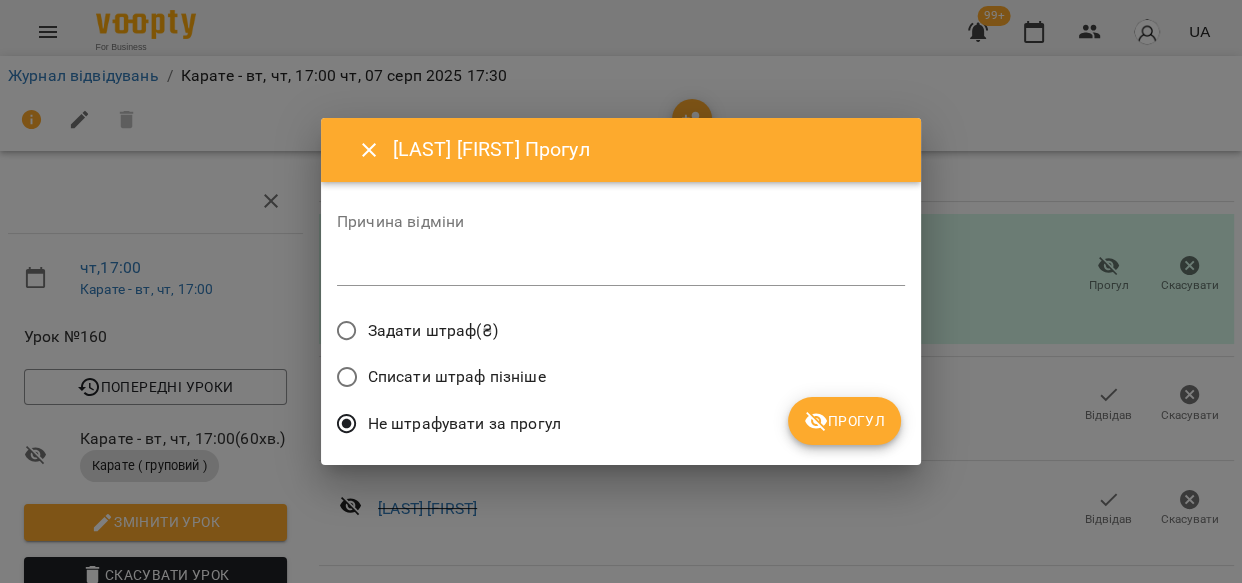 click on "Прогул" at bounding box center [844, 421] 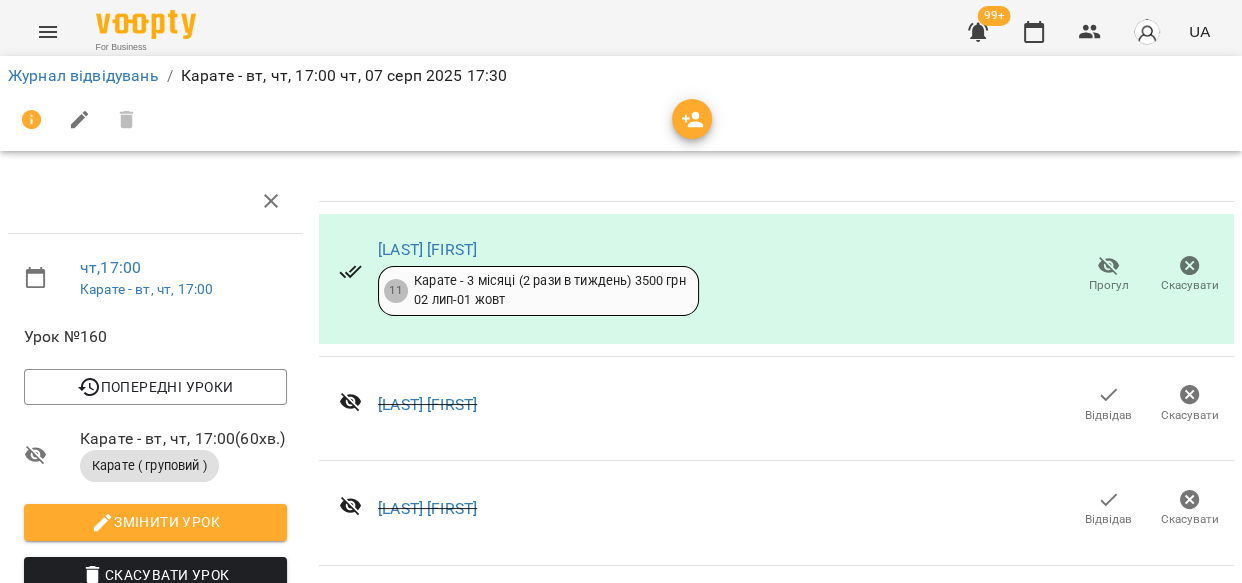 scroll, scrollTop: 945, scrollLeft: 0, axis: vertical 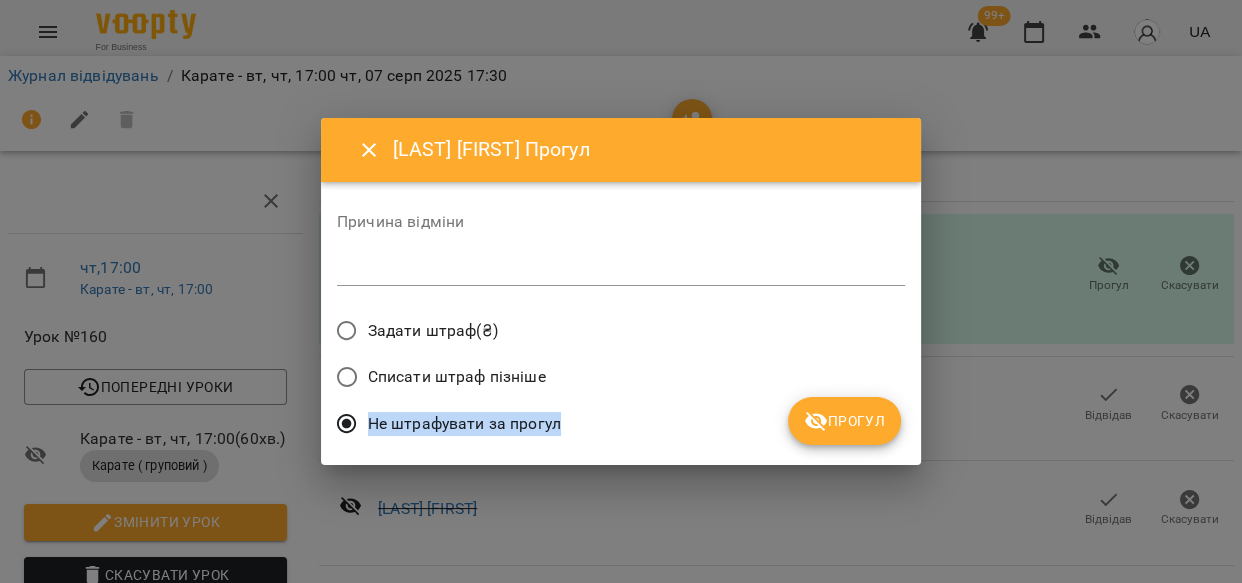 click on "Причина відміни * Задати штраф(₴) Списати штраф пізніше Не штрафувати за прогул Прогул" at bounding box center [621, 323] 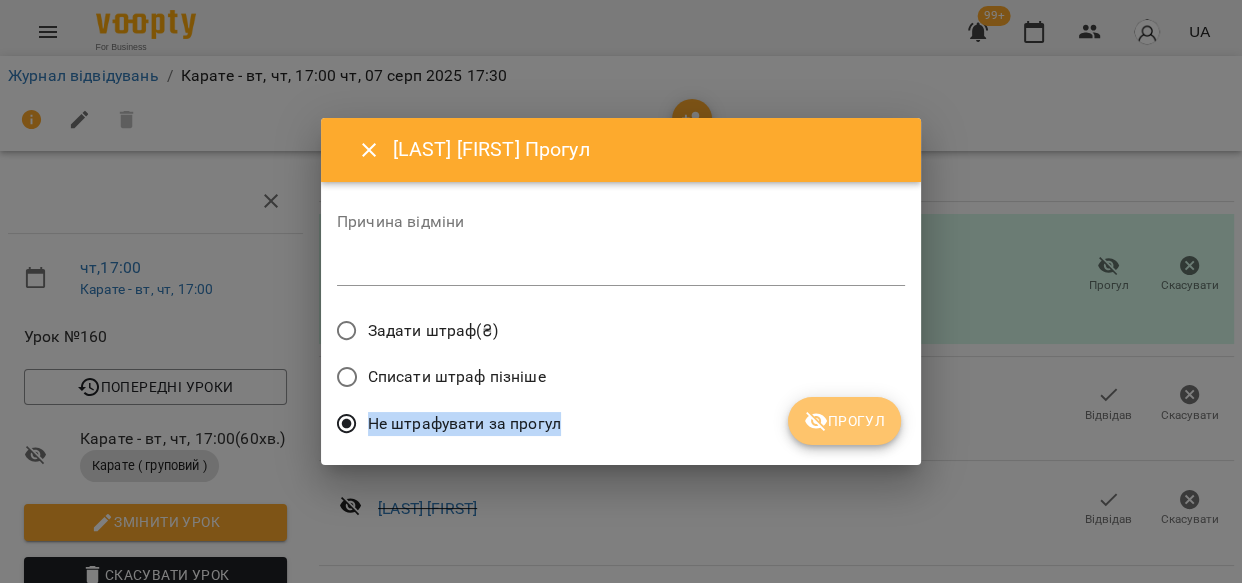 click on "Прогул" at bounding box center [844, 421] 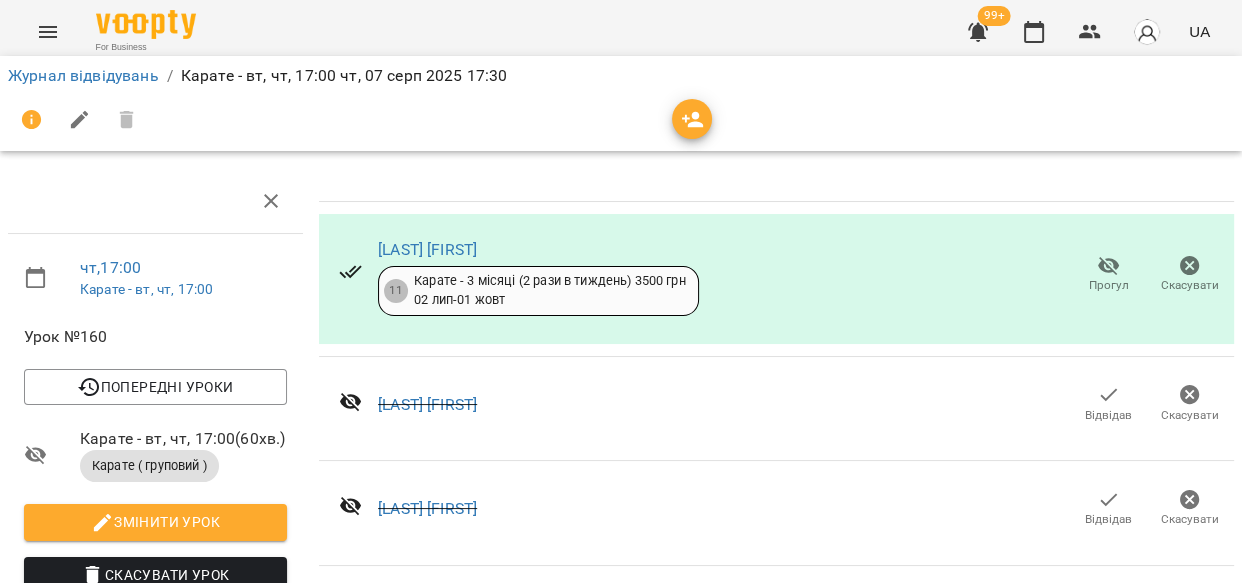 scroll, scrollTop: 945, scrollLeft: 0, axis: vertical 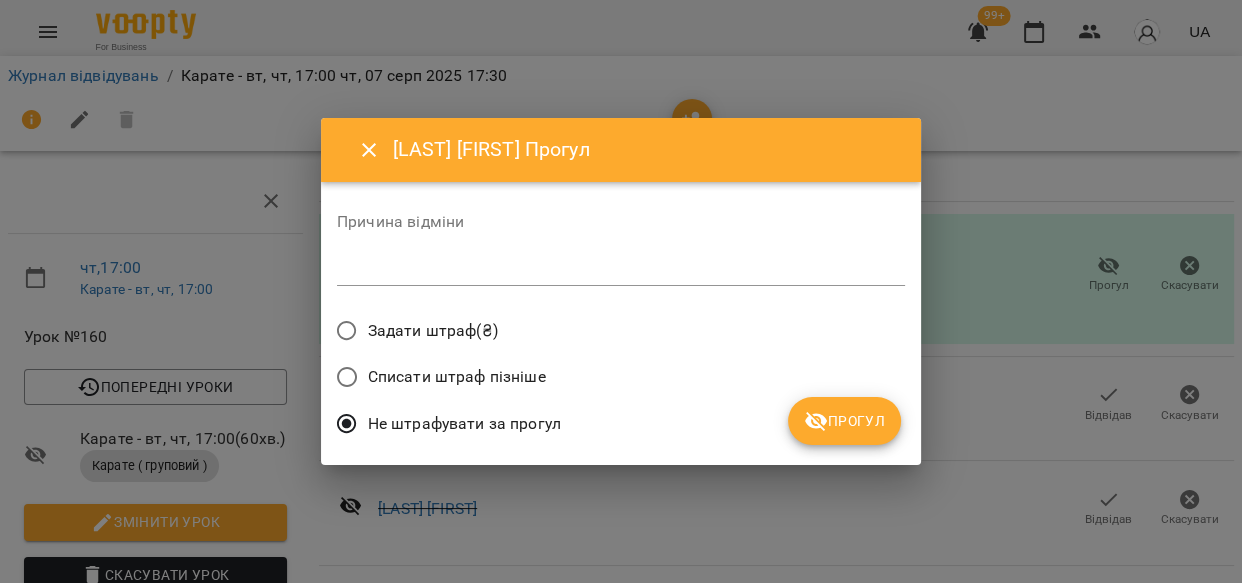 click on "Прогул" at bounding box center [844, 421] 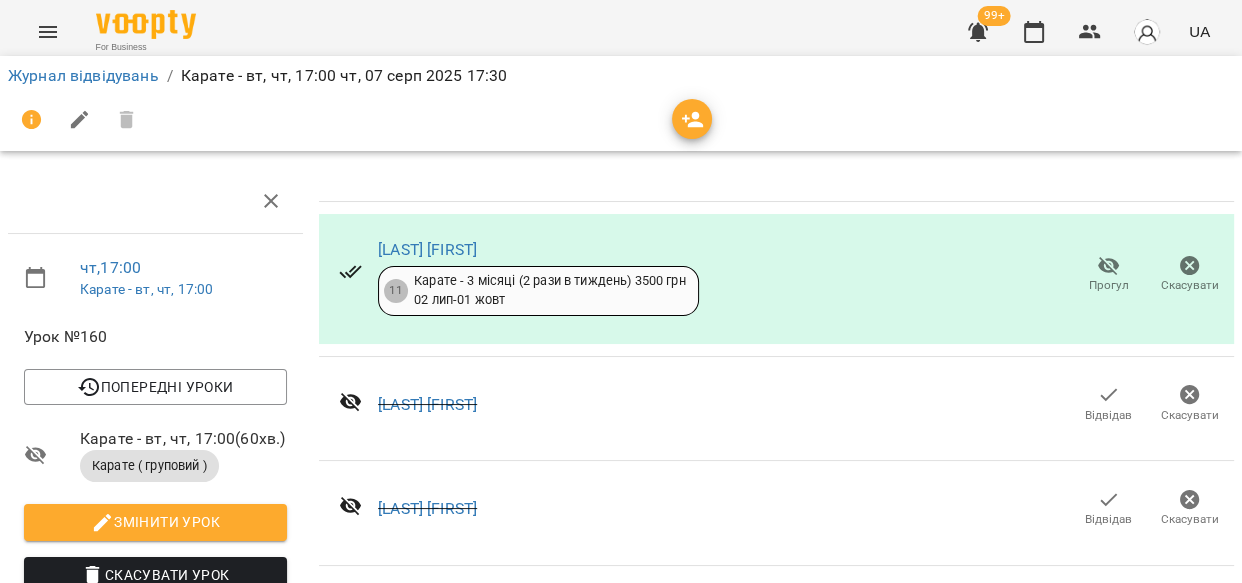 scroll, scrollTop: 1369, scrollLeft: 0, axis: vertical 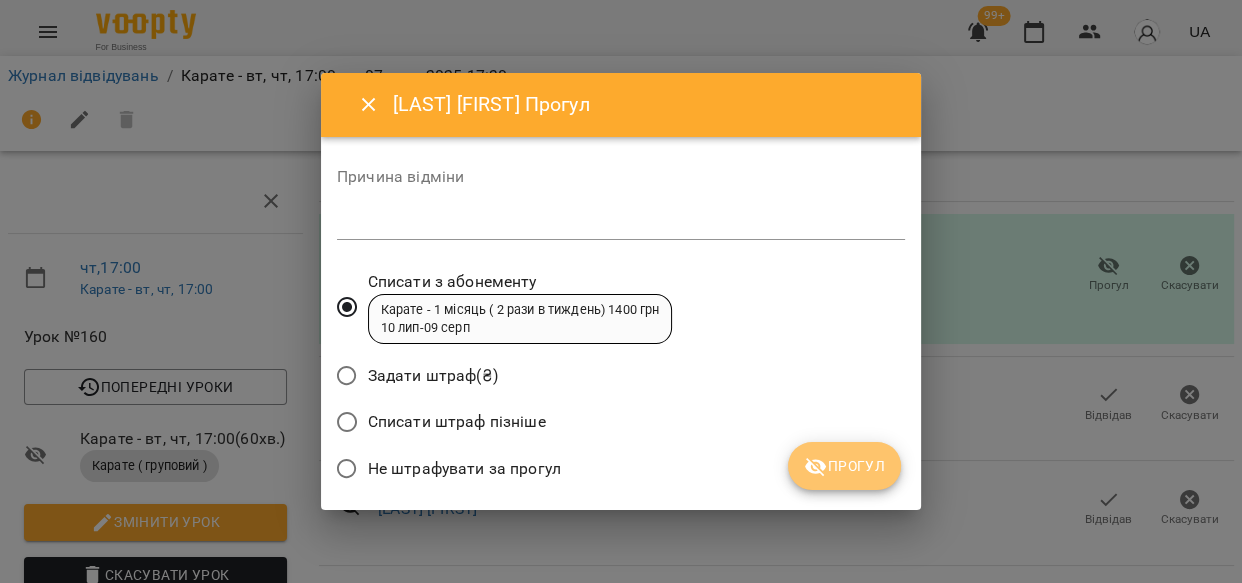 click on "Прогул" at bounding box center (844, 466) 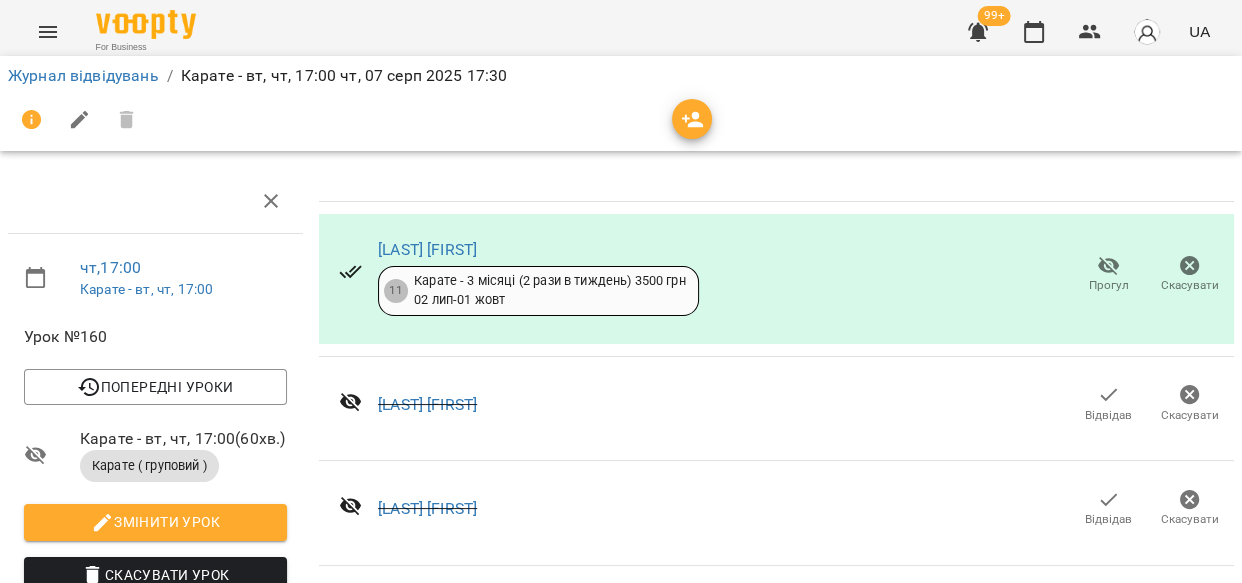 scroll, scrollTop: 1600, scrollLeft: 0, axis: vertical 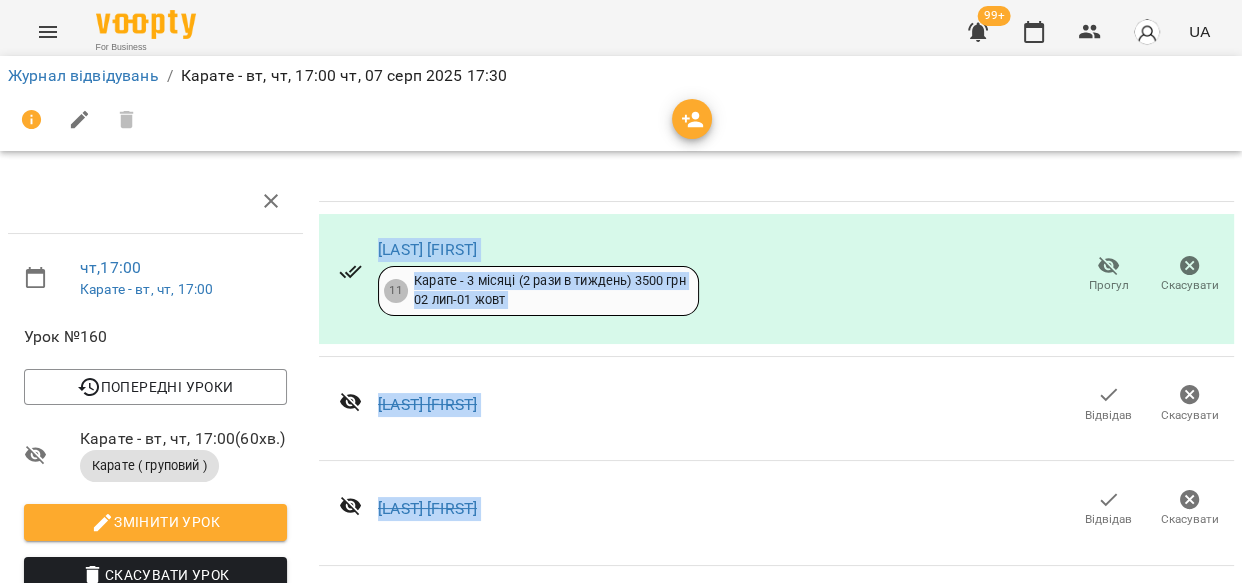 click 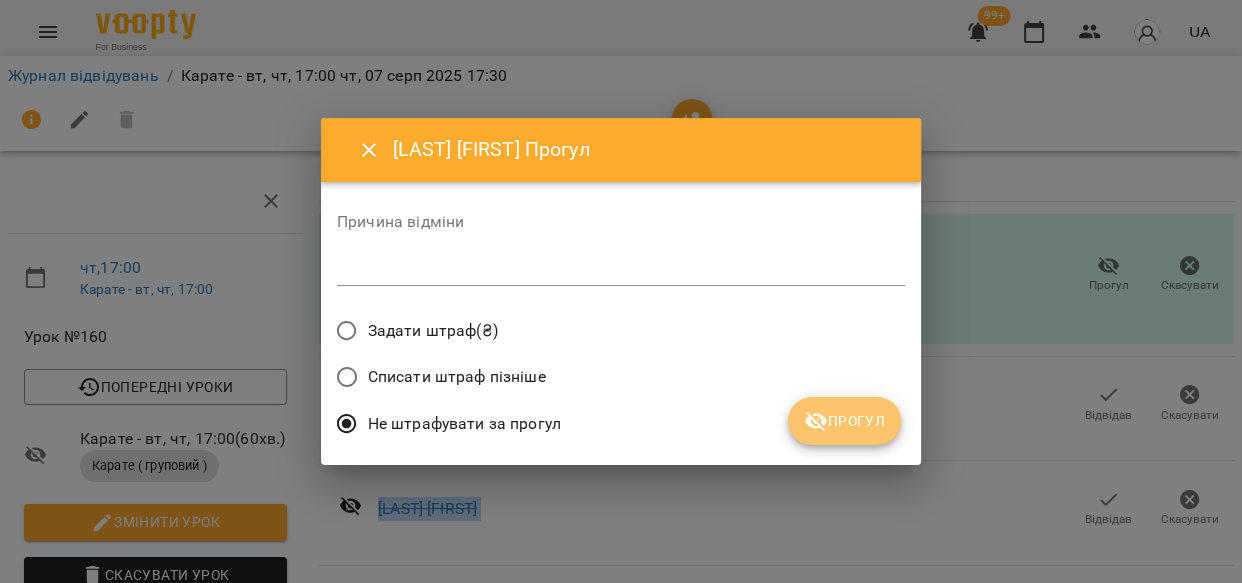 click on "Прогул" at bounding box center [844, 421] 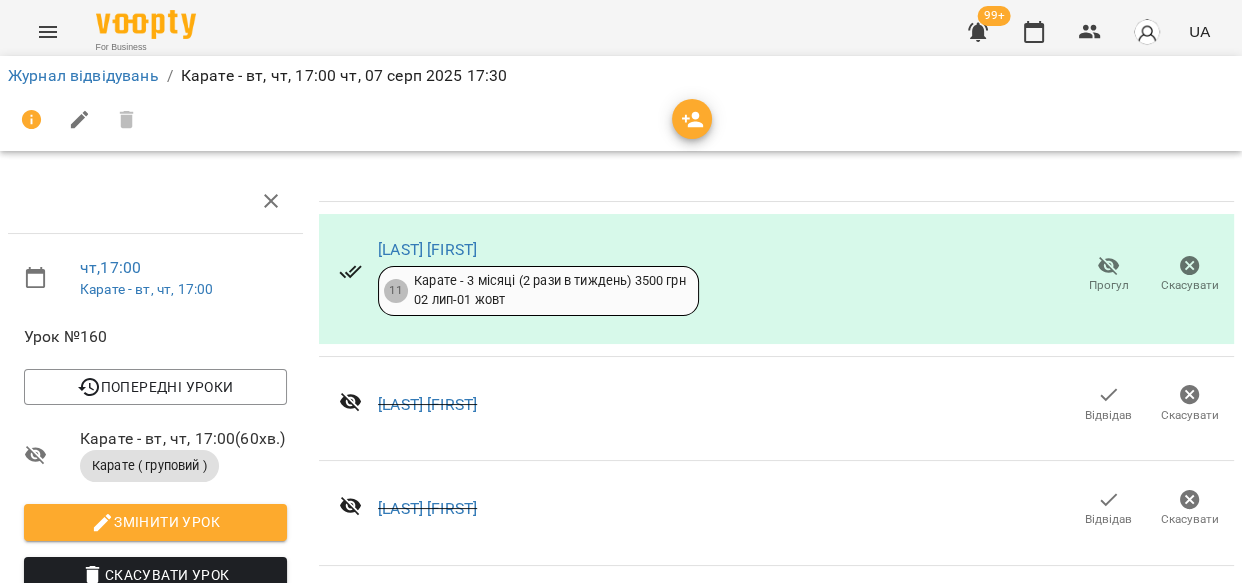 scroll, scrollTop: 1600, scrollLeft: 0, axis: vertical 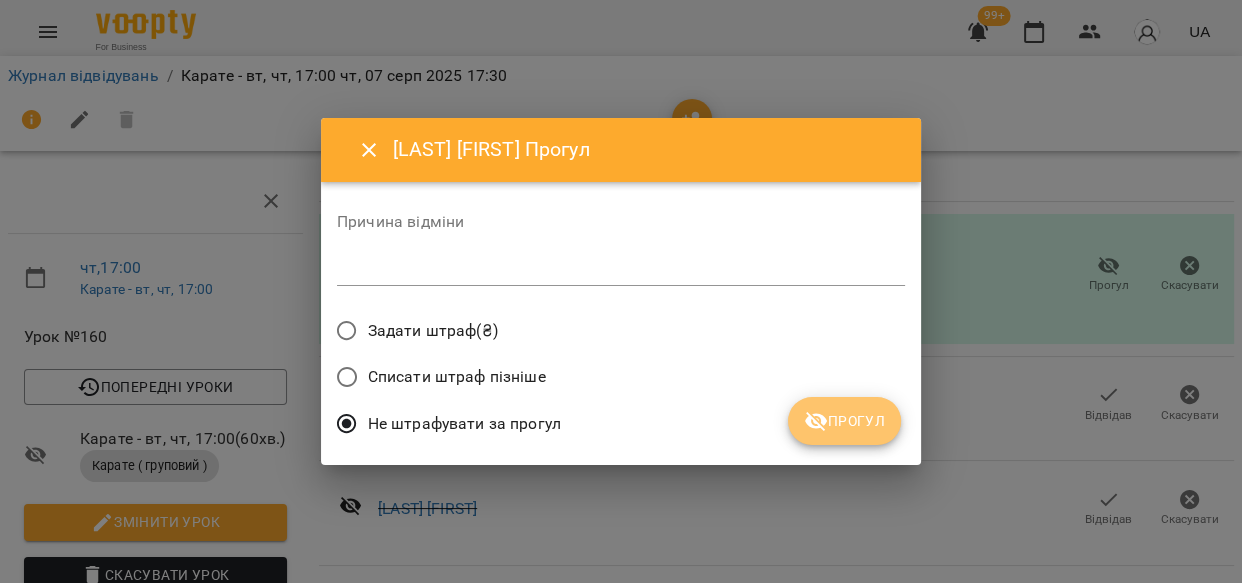 click on "Прогул" at bounding box center (844, 421) 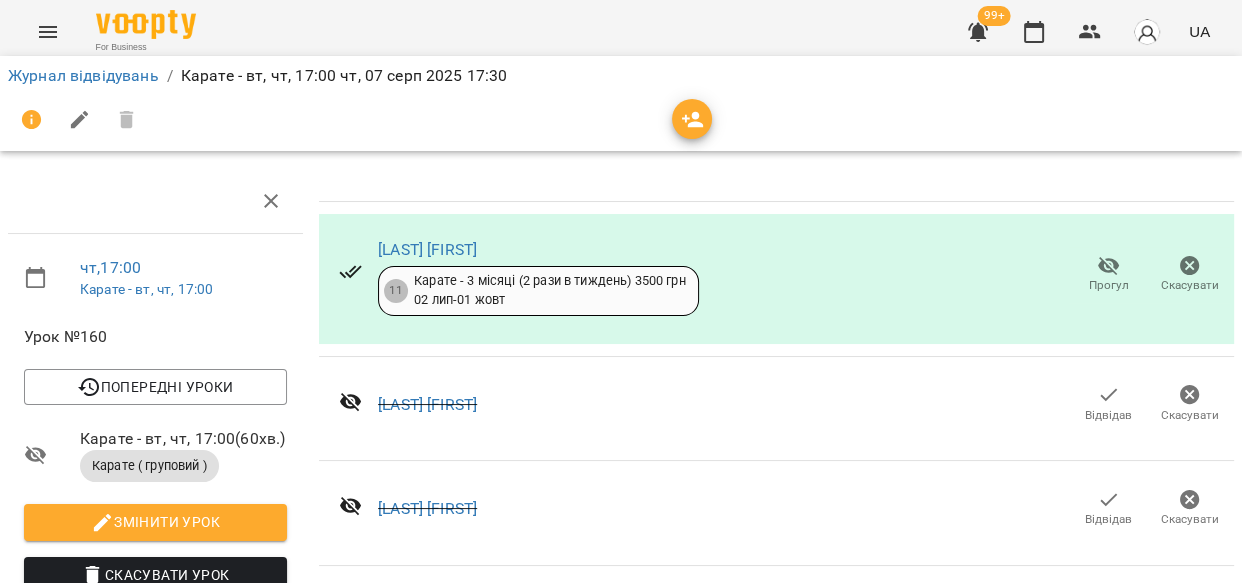 scroll, scrollTop: 2589, scrollLeft: 0, axis: vertical 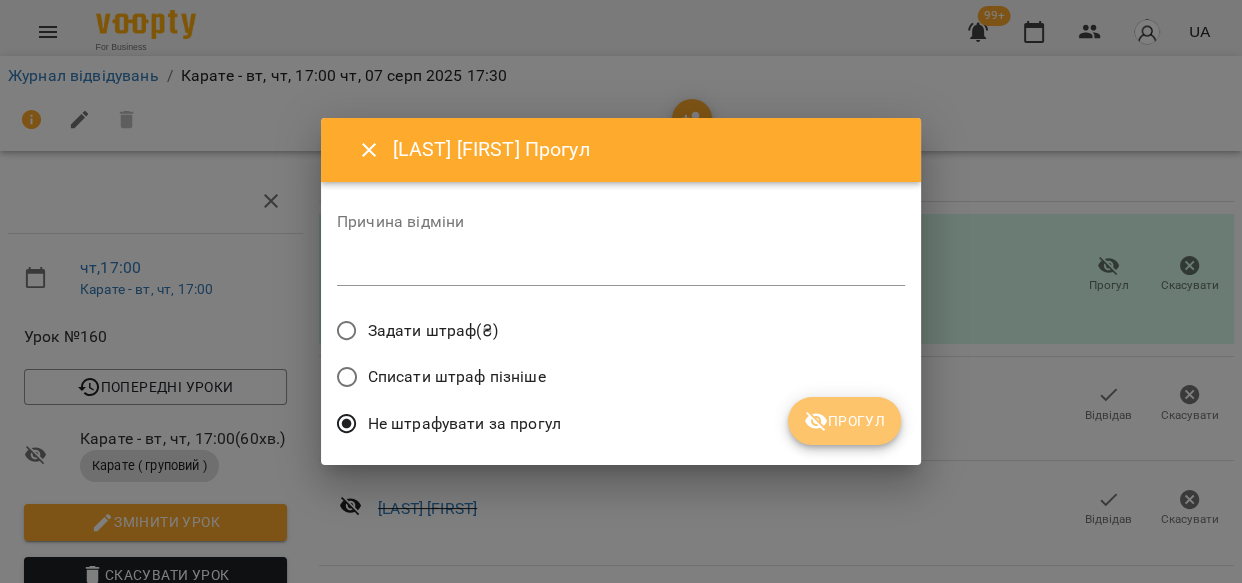 click on "Прогул" at bounding box center (844, 421) 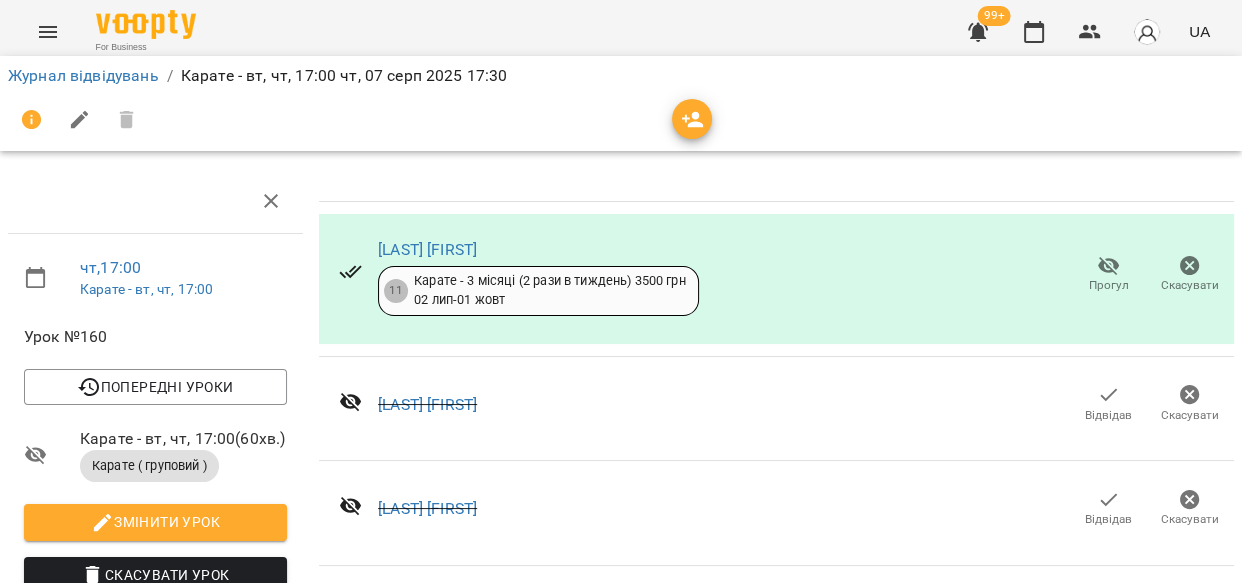 scroll, scrollTop: 1916, scrollLeft: 0, axis: vertical 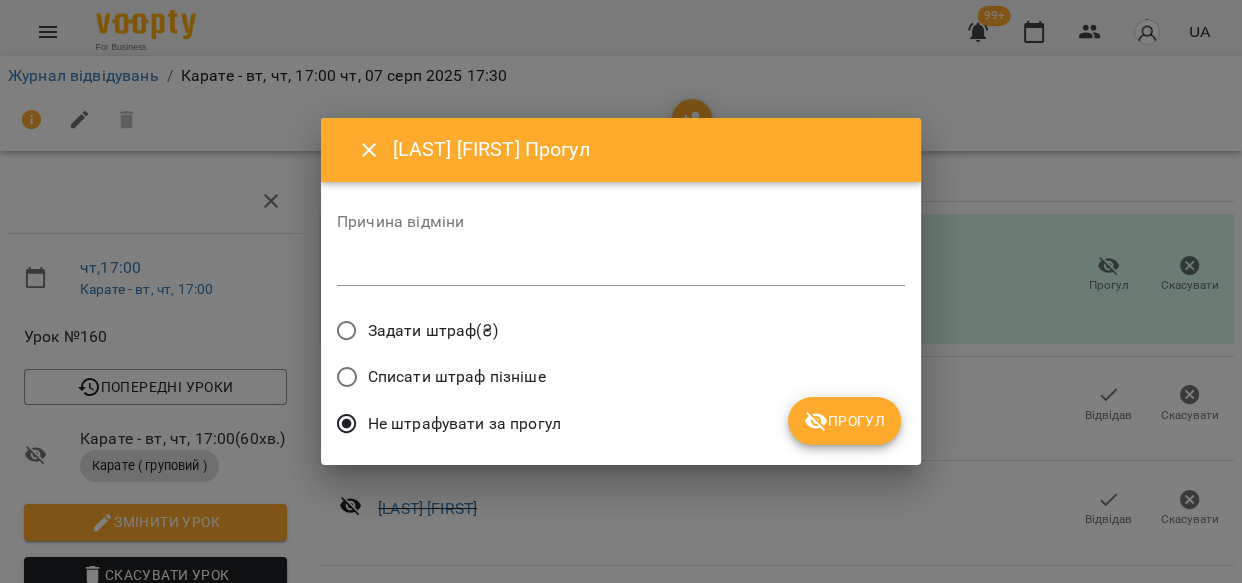 click on "Прогул" at bounding box center (844, 421) 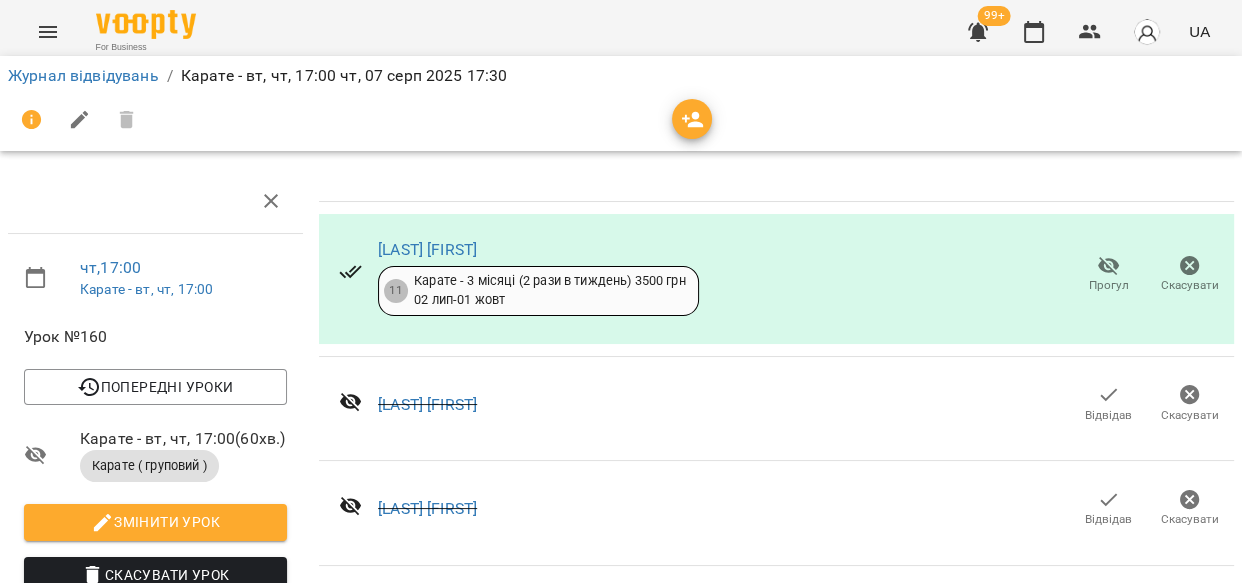 scroll, scrollTop: 2328, scrollLeft: 0, axis: vertical 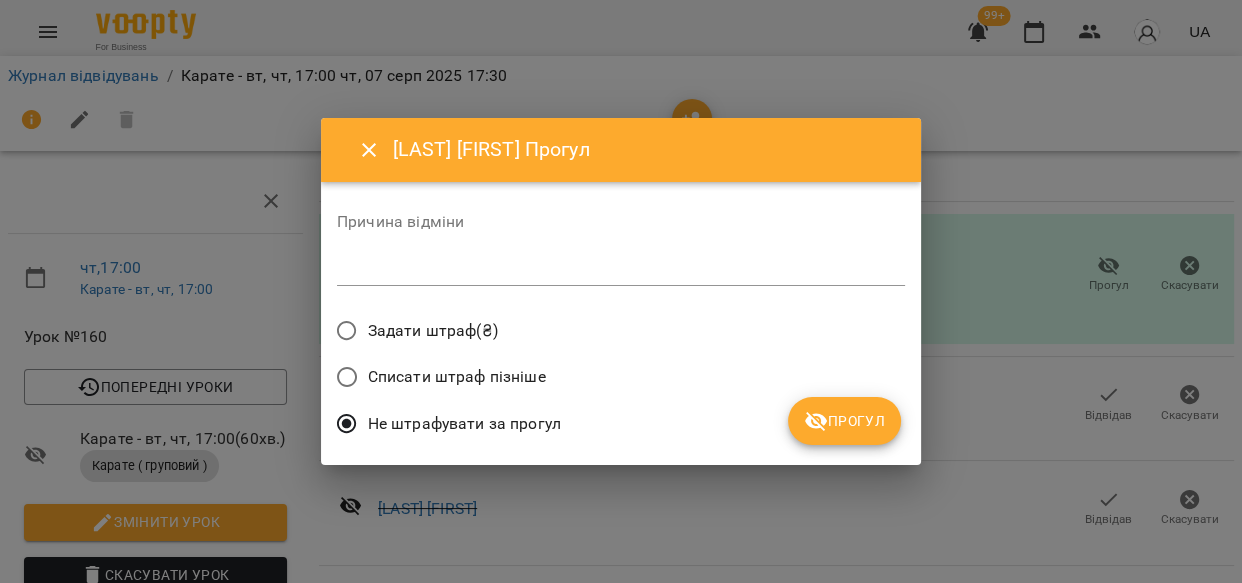 click on "Прогул" at bounding box center [844, 421] 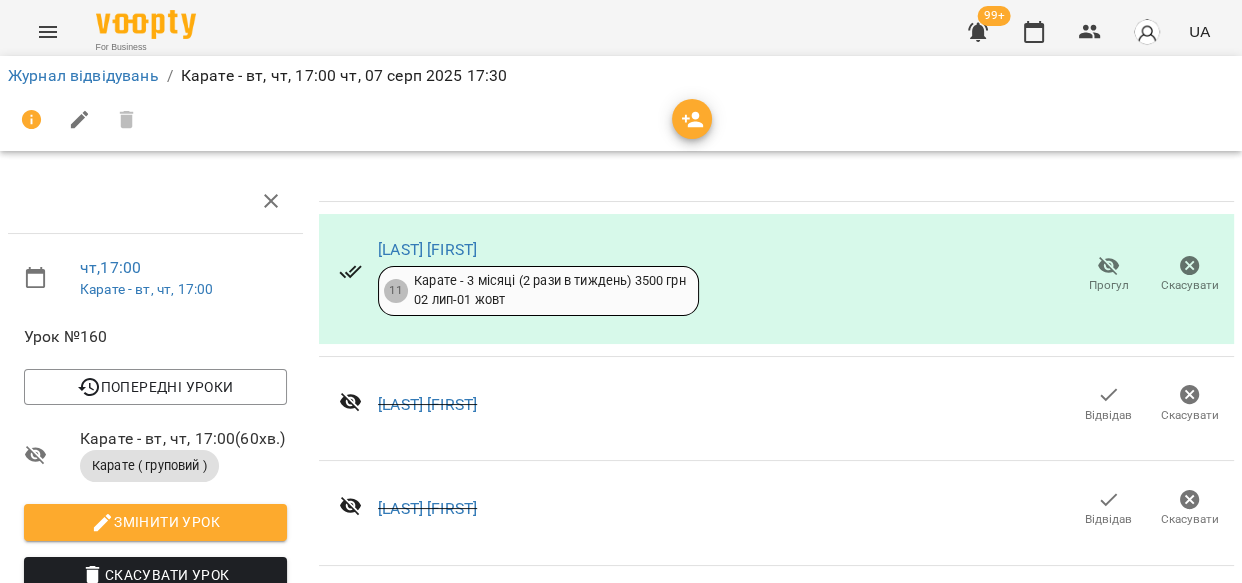 scroll, scrollTop: 2425, scrollLeft: 0, axis: vertical 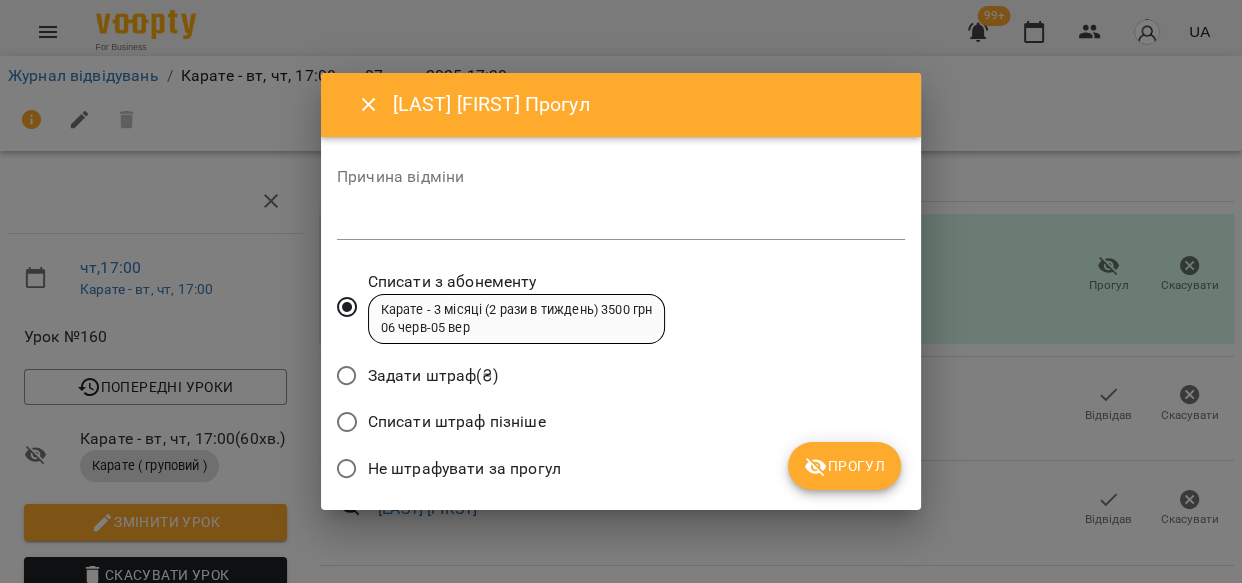 click on "Прогул" at bounding box center [844, 466] 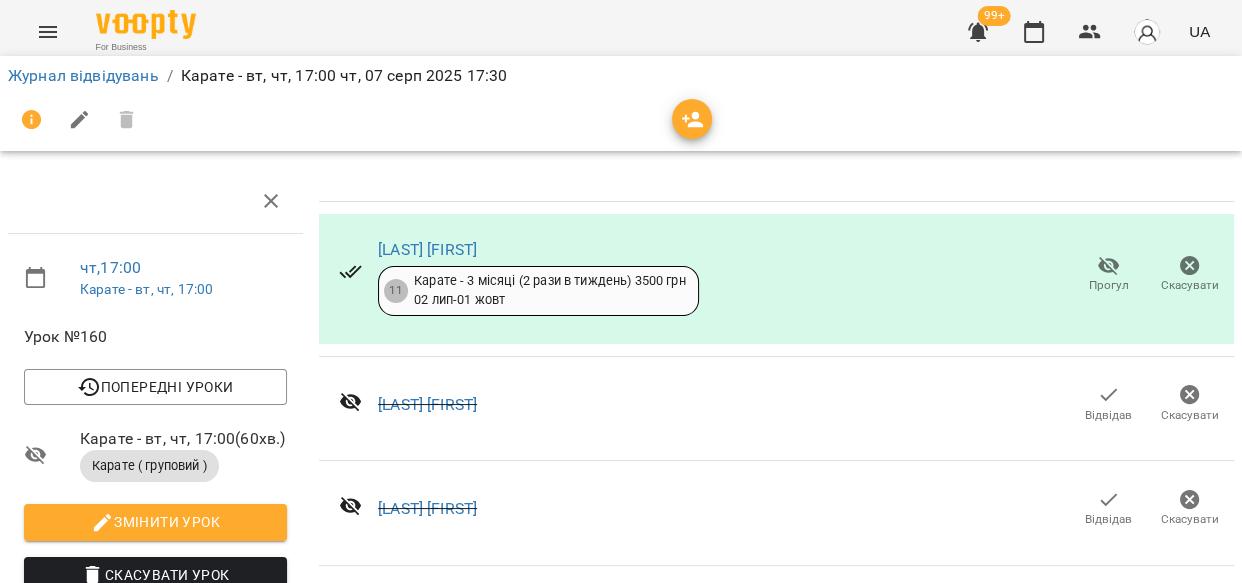 scroll, scrollTop: 2619, scrollLeft: 0, axis: vertical 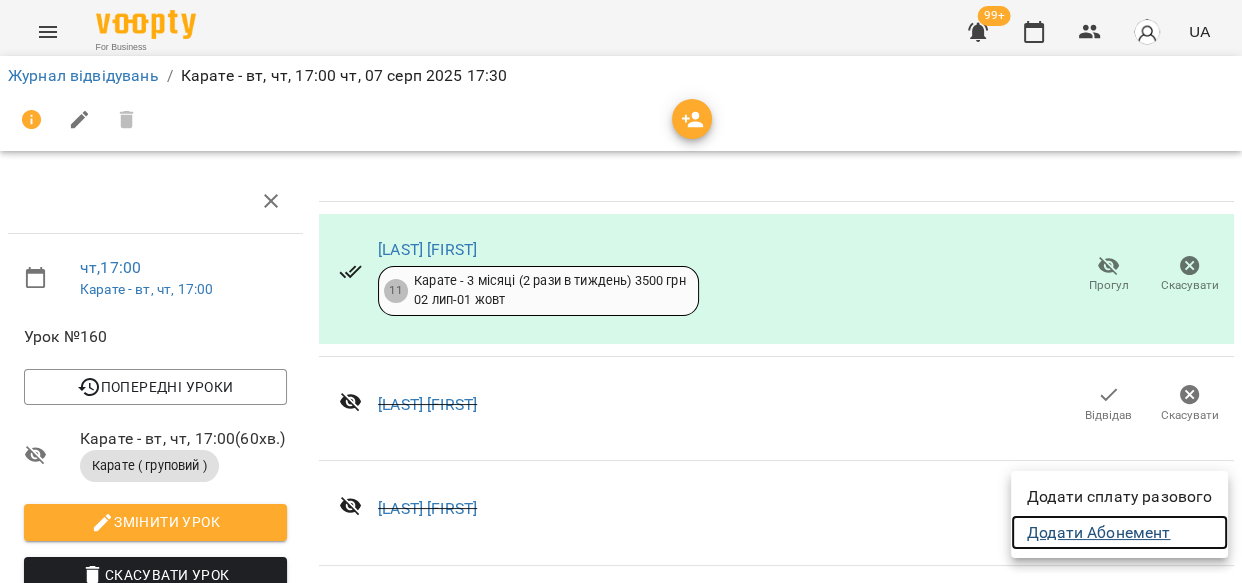 click on "Додати Абонемент" at bounding box center [1119, 533] 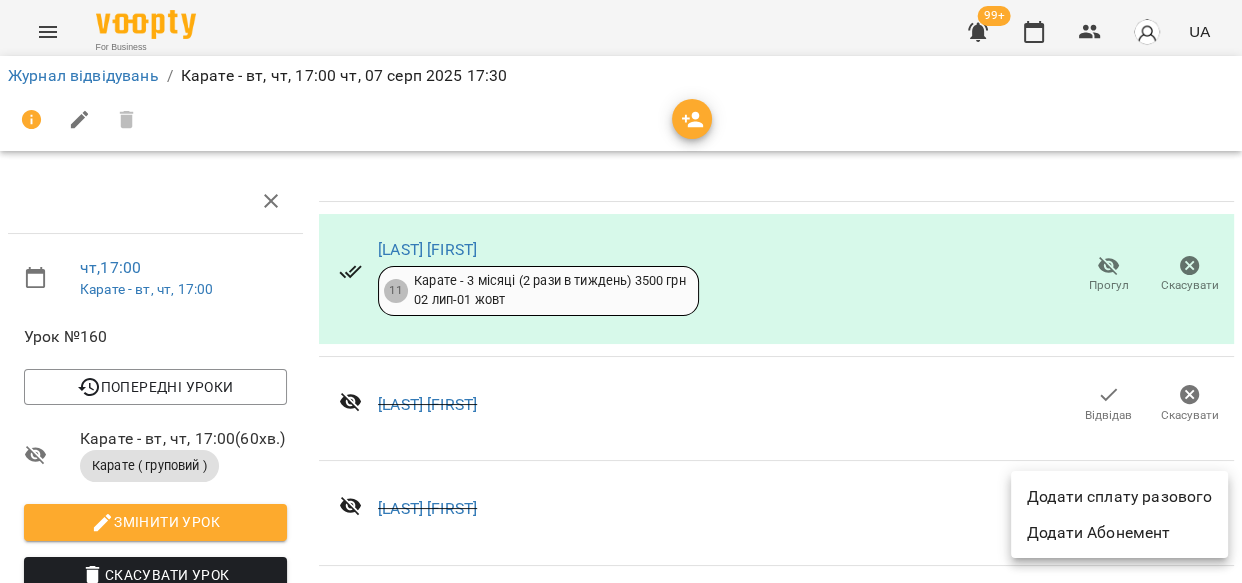 click at bounding box center (621, 291) 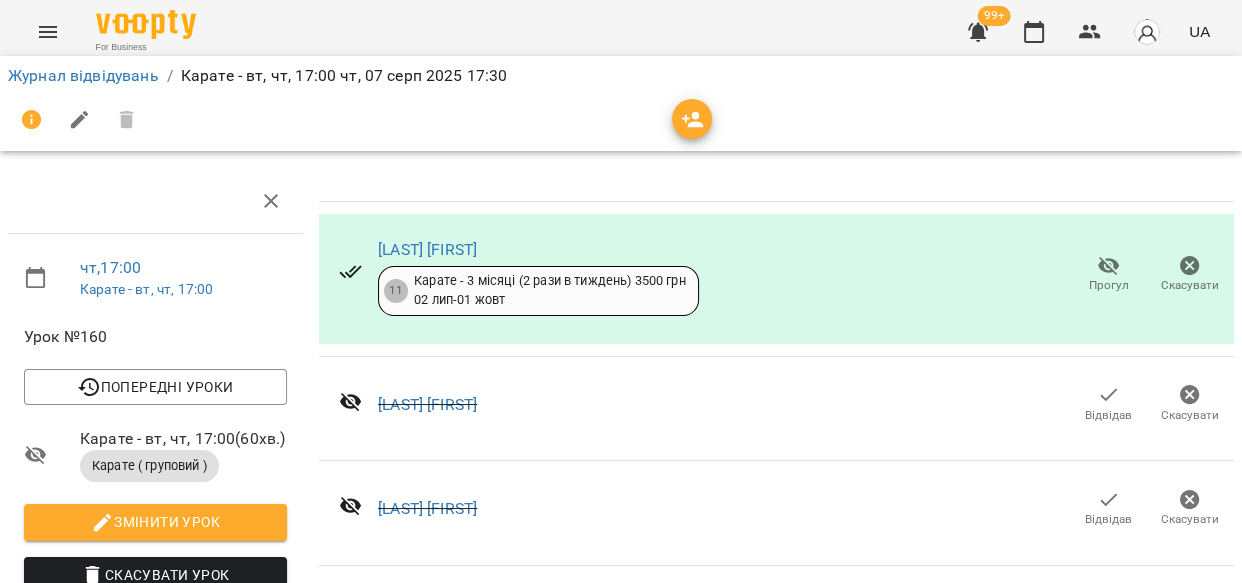 scroll, scrollTop: 2946, scrollLeft: 0, axis: vertical 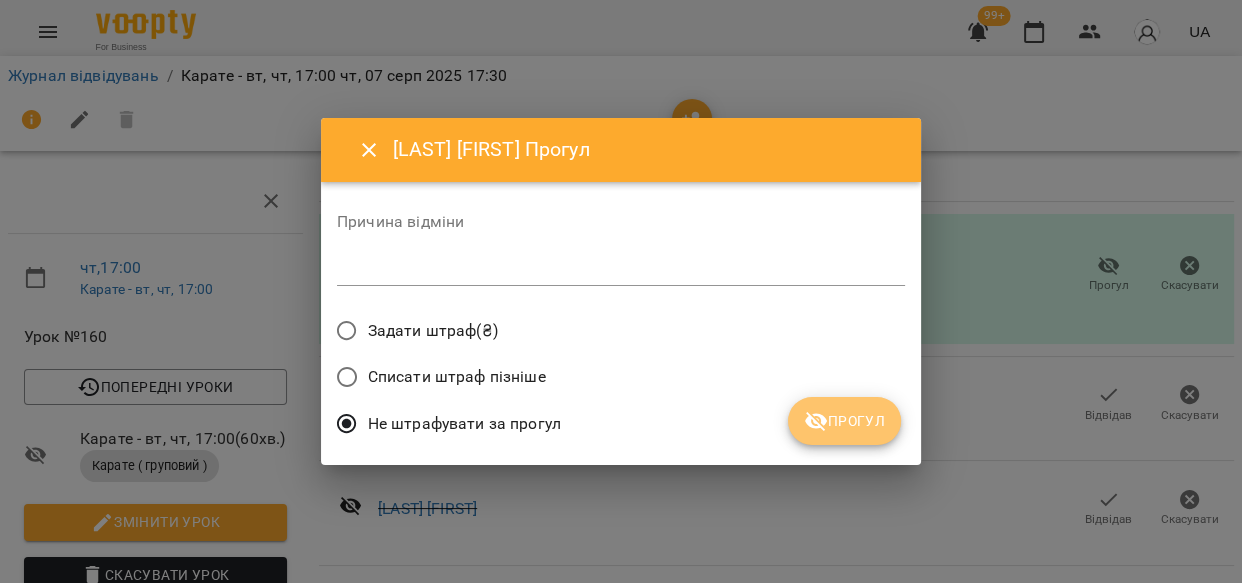 click 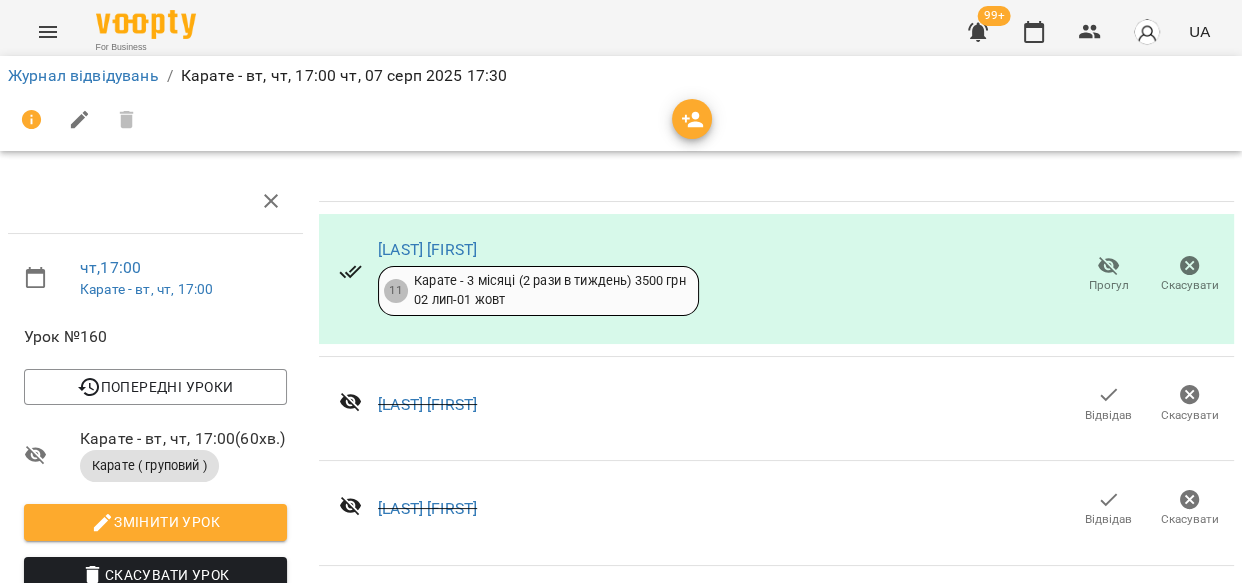 scroll, scrollTop: 3128, scrollLeft: 0, axis: vertical 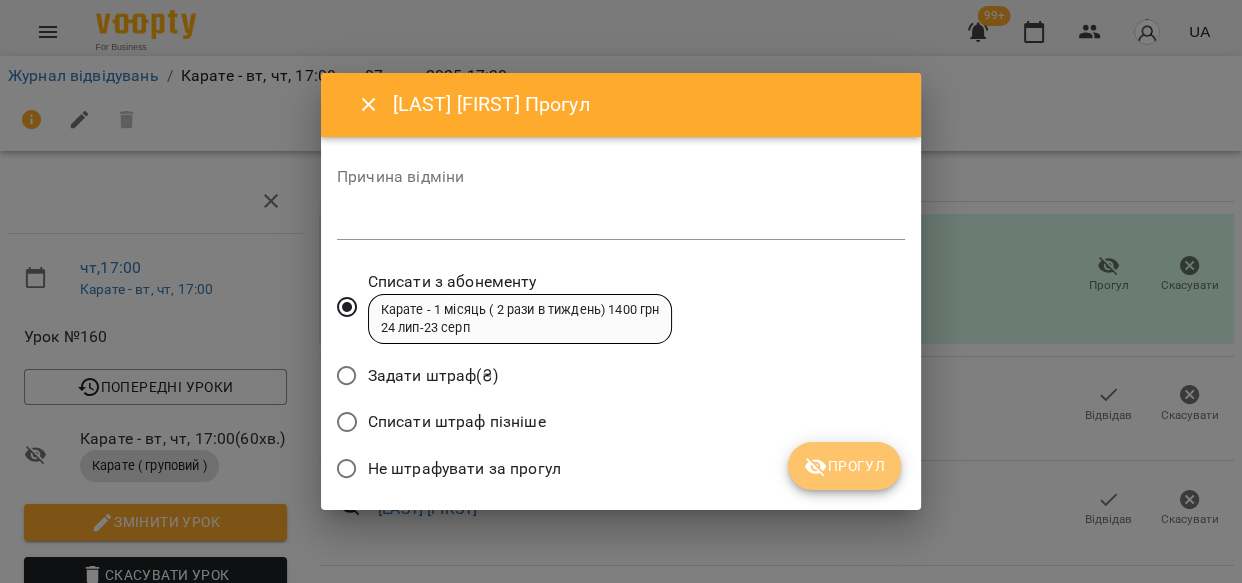 click on "Прогул" at bounding box center [844, 466] 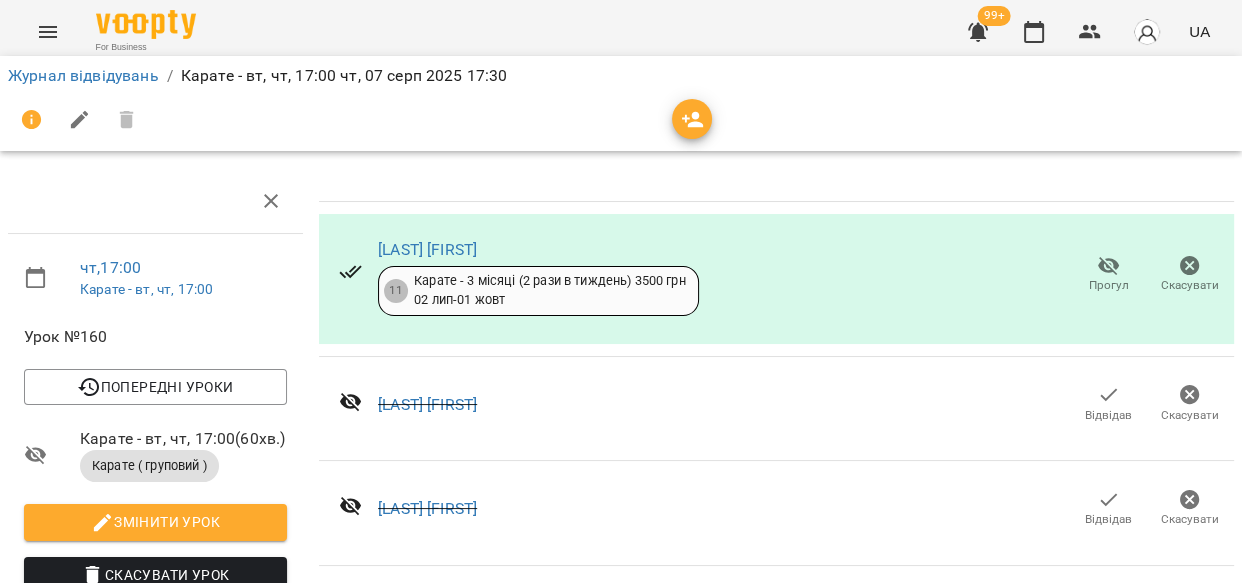 scroll, scrollTop: 3394, scrollLeft: 0, axis: vertical 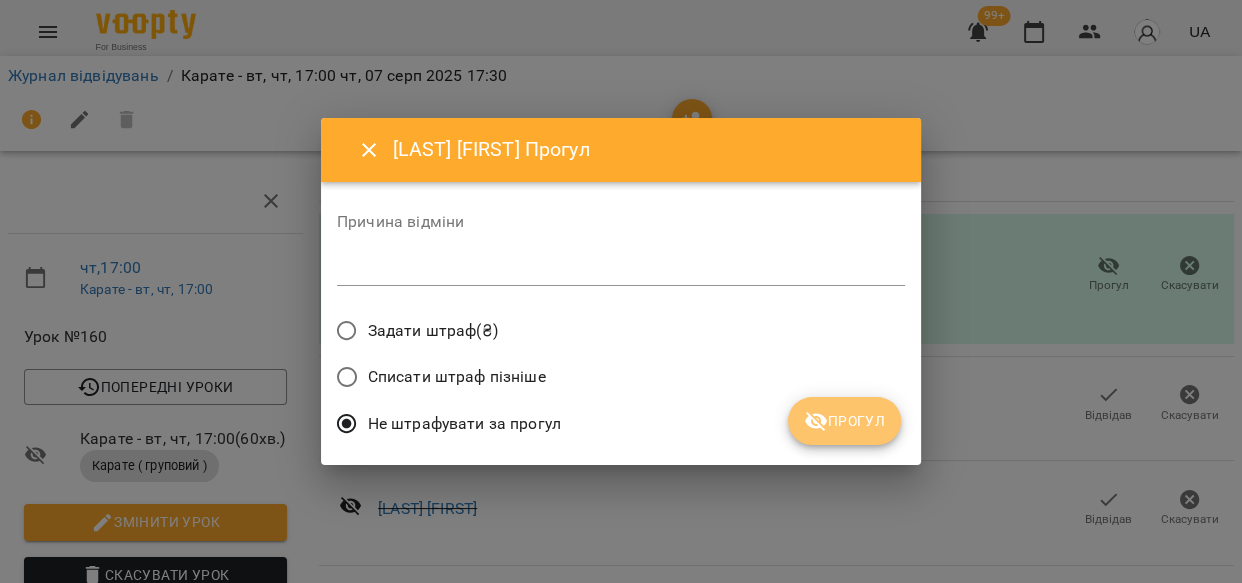 click on "Прогул" at bounding box center [844, 421] 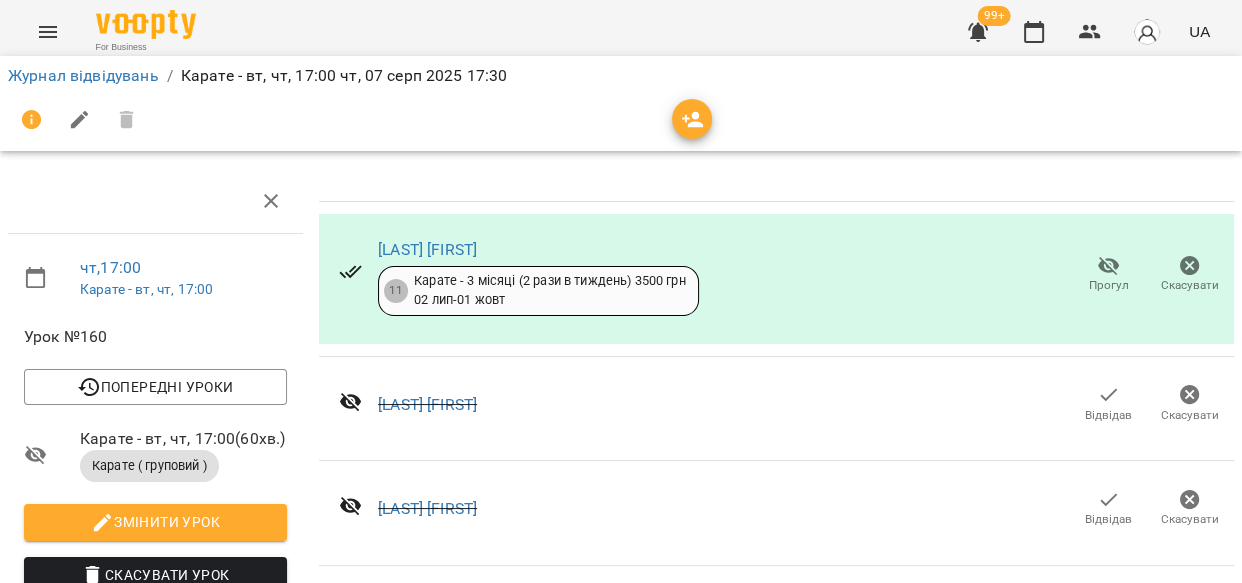 scroll, scrollTop: 3624, scrollLeft: 0, axis: vertical 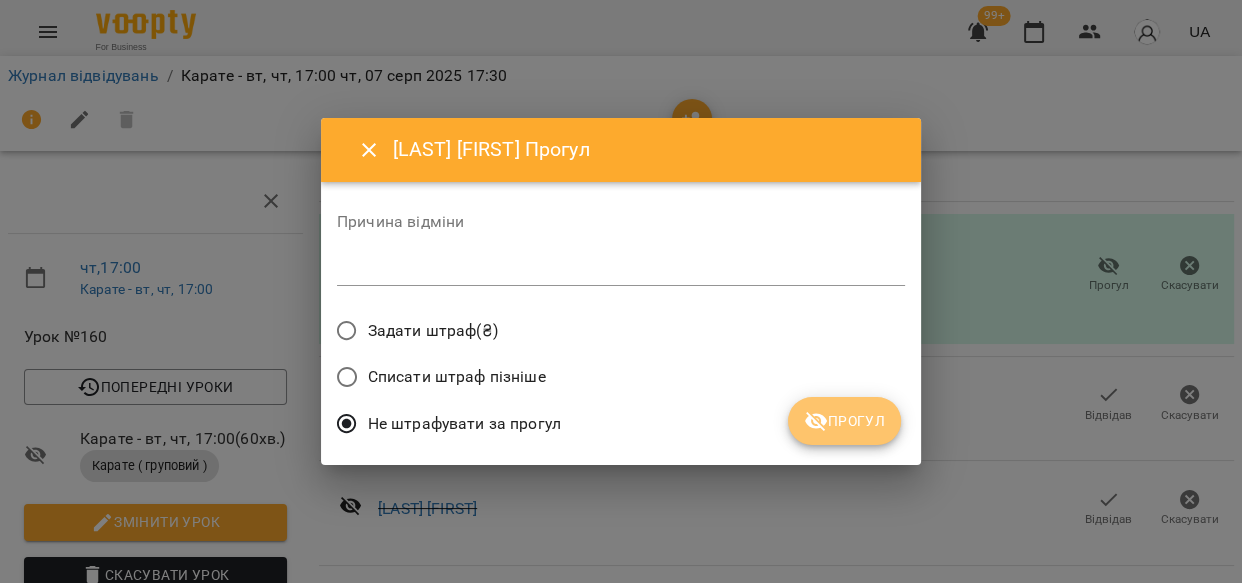 click on "Прогул" at bounding box center (844, 421) 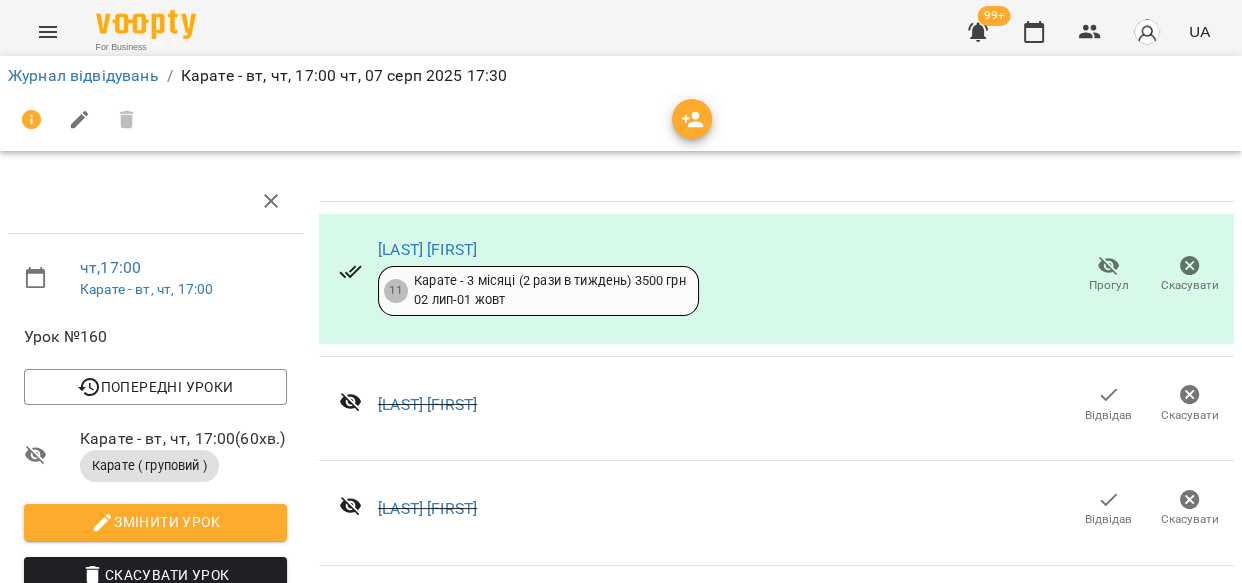 scroll, scrollTop: 3624, scrollLeft: 0, axis: vertical 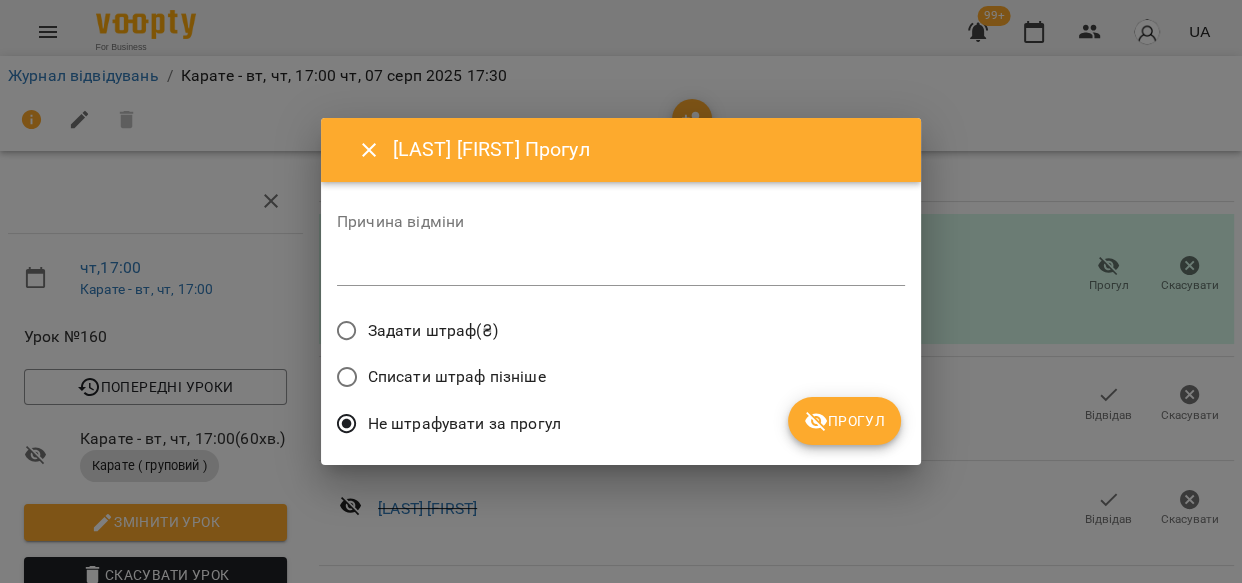 click on "Прогул" at bounding box center [844, 421] 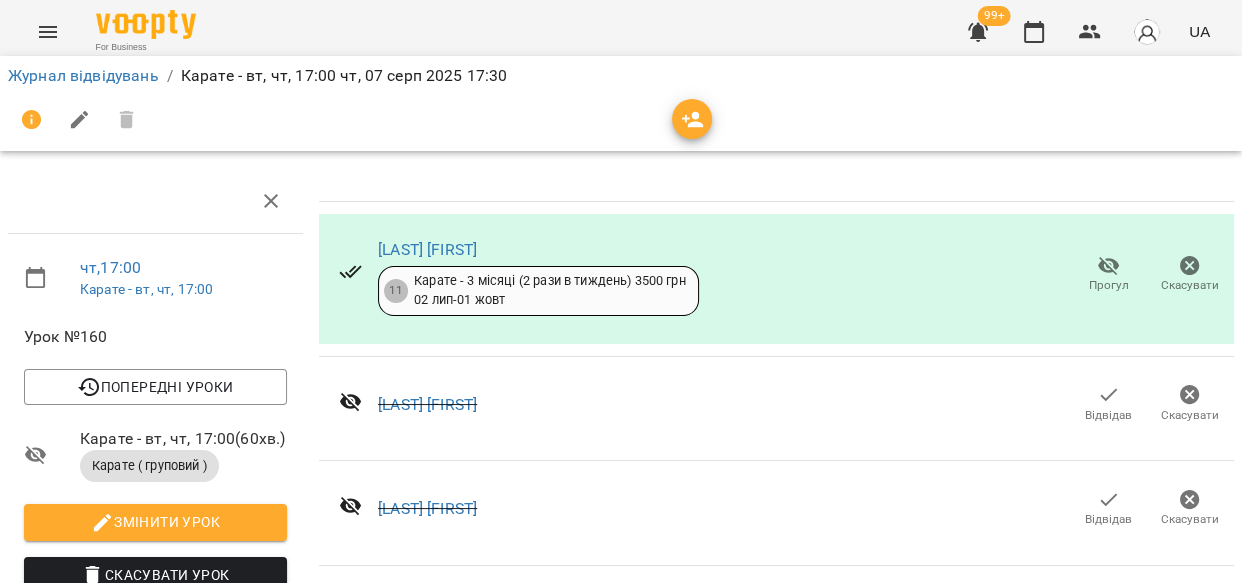 scroll, scrollTop: 3624, scrollLeft: 0, axis: vertical 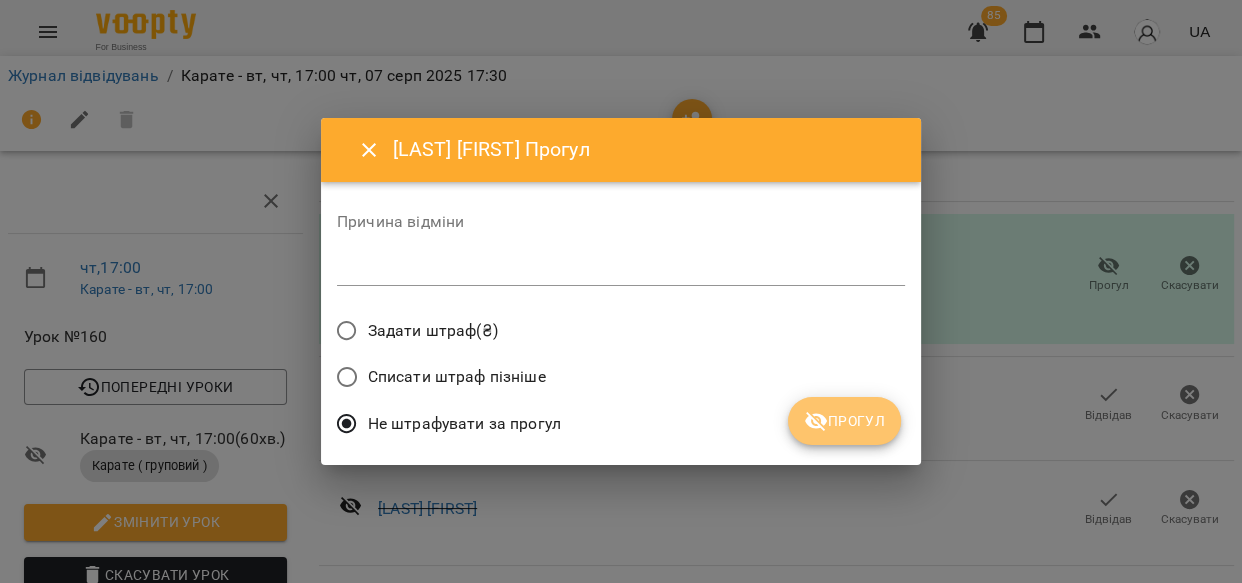 click on "Прогул" at bounding box center [844, 421] 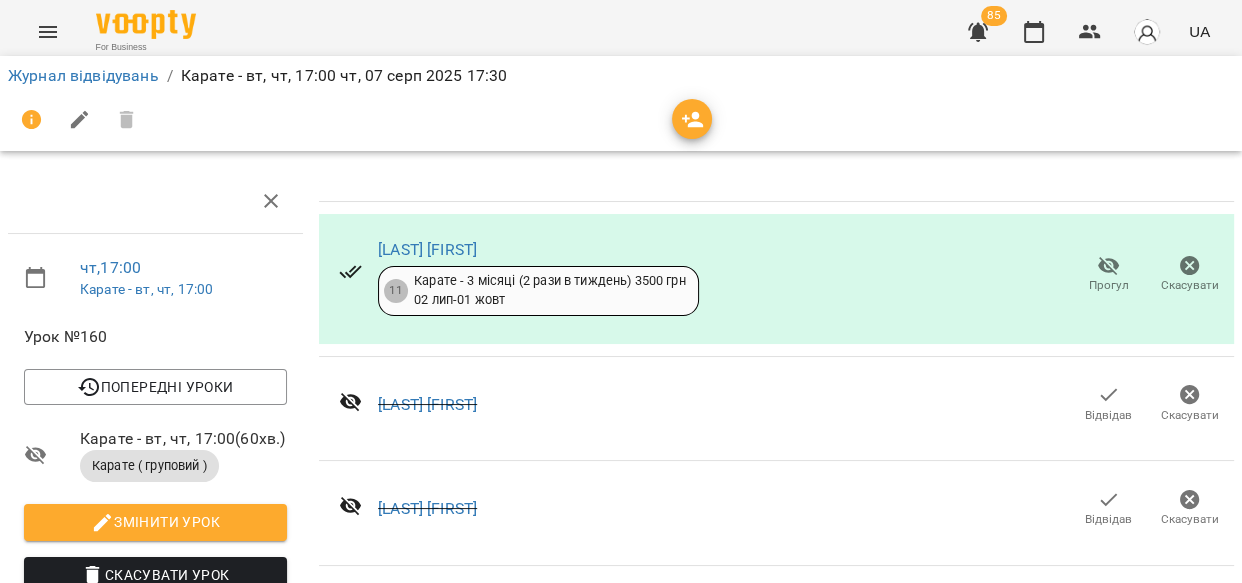 scroll, scrollTop: 0, scrollLeft: 0, axis: both 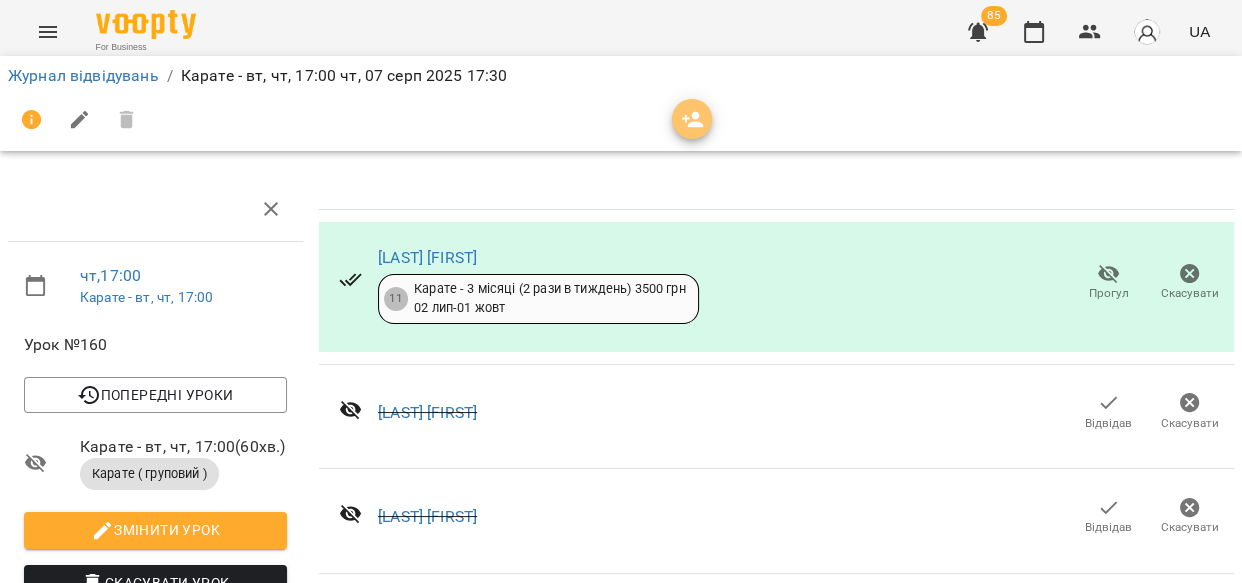 click 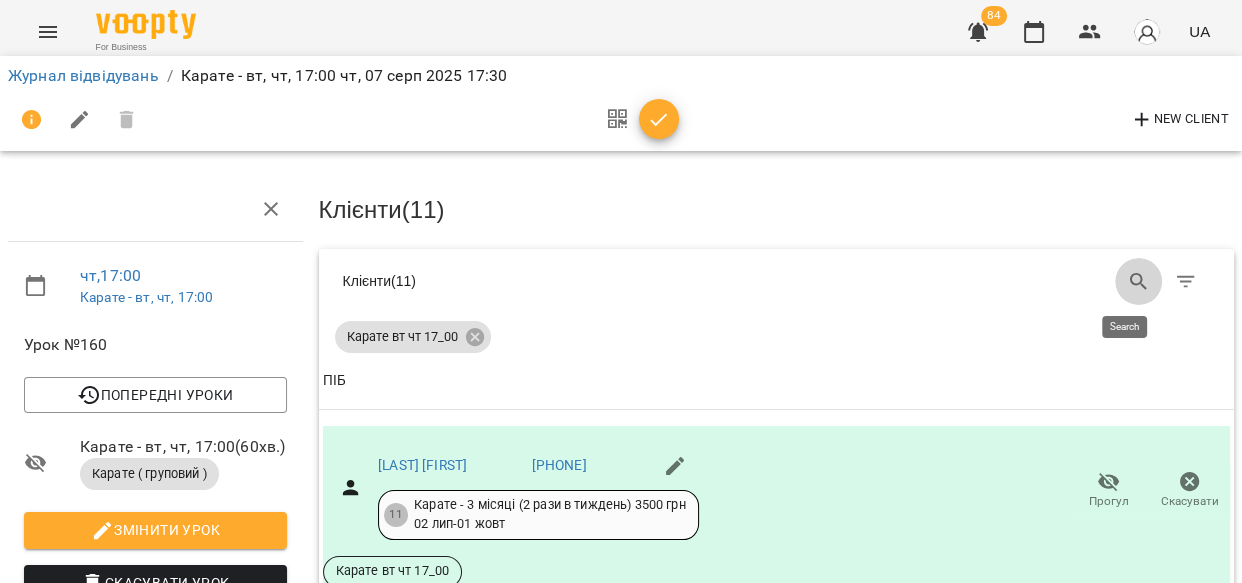 click 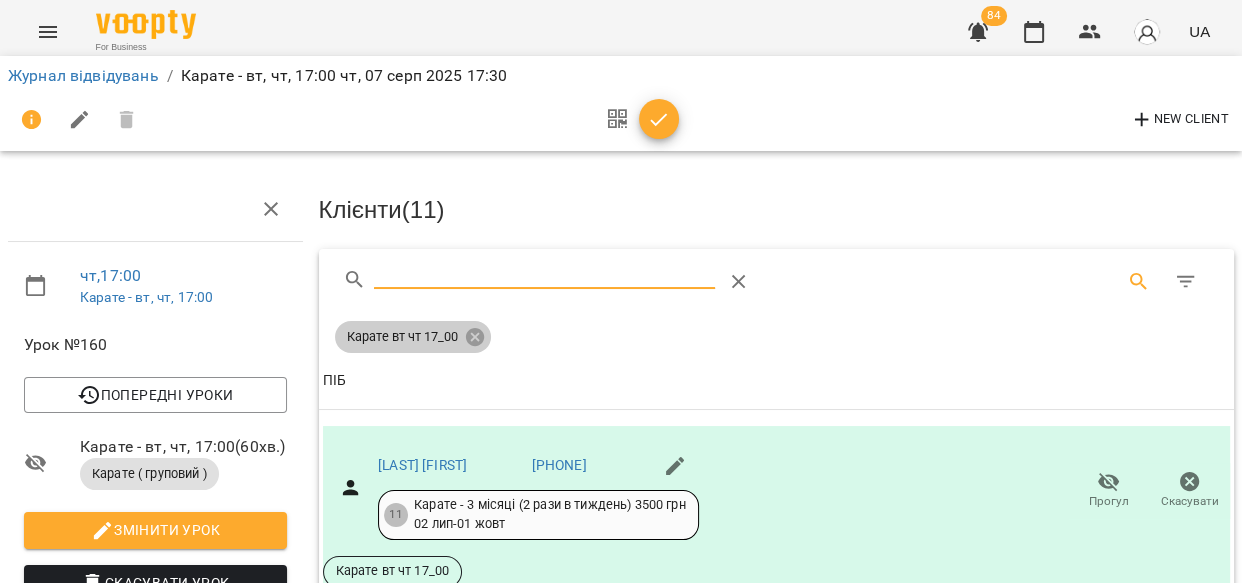 click 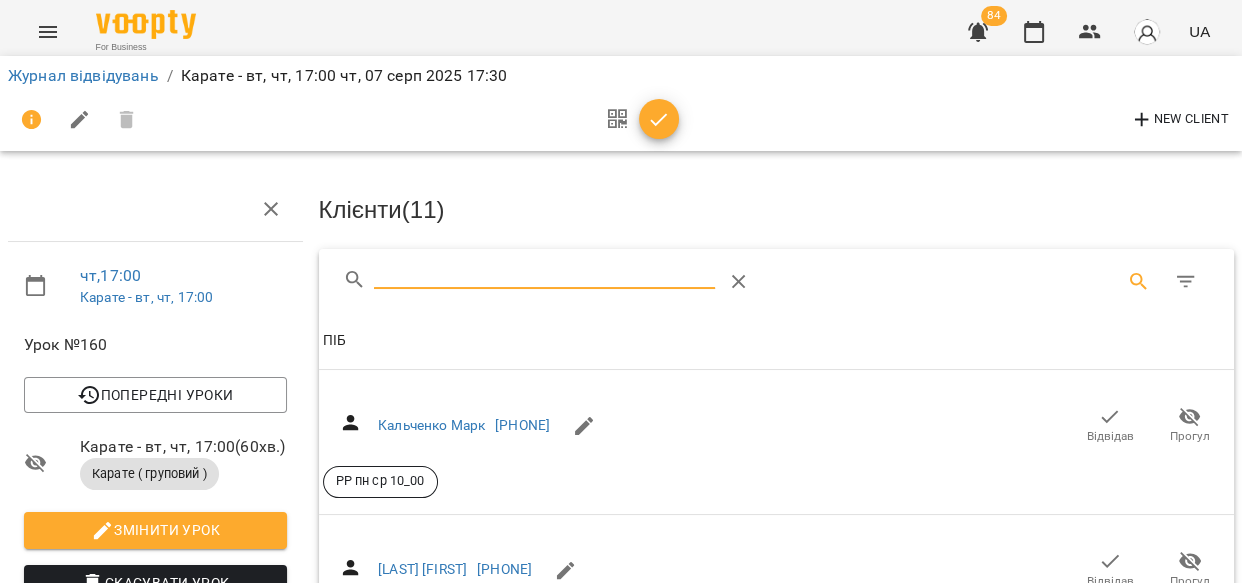 click at bounding box center [544, 274] 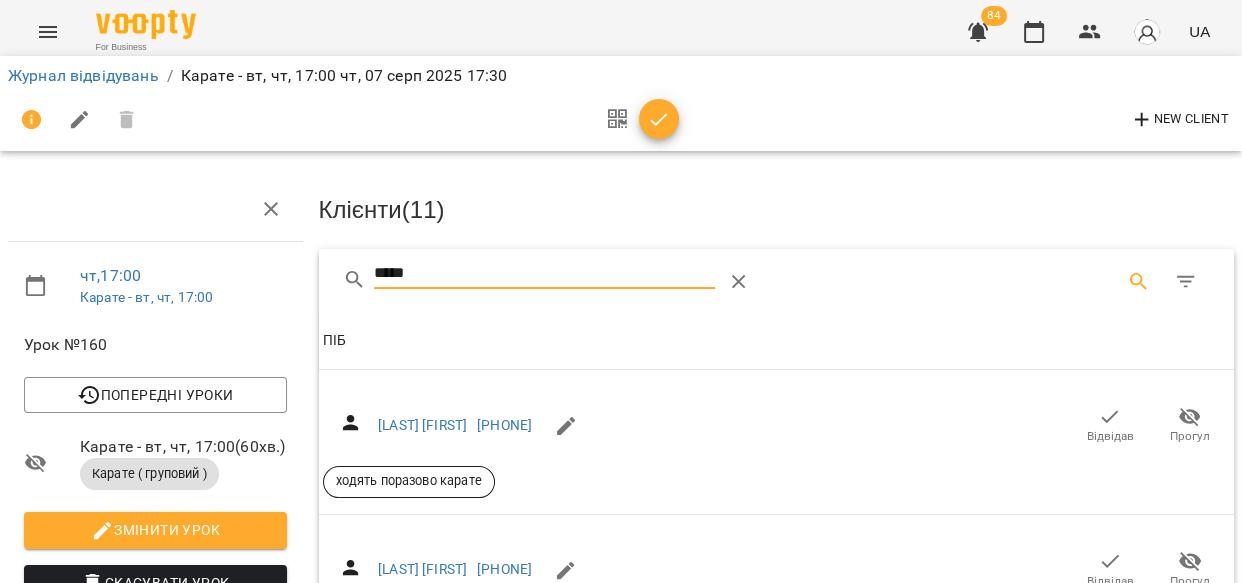 type on "*****" 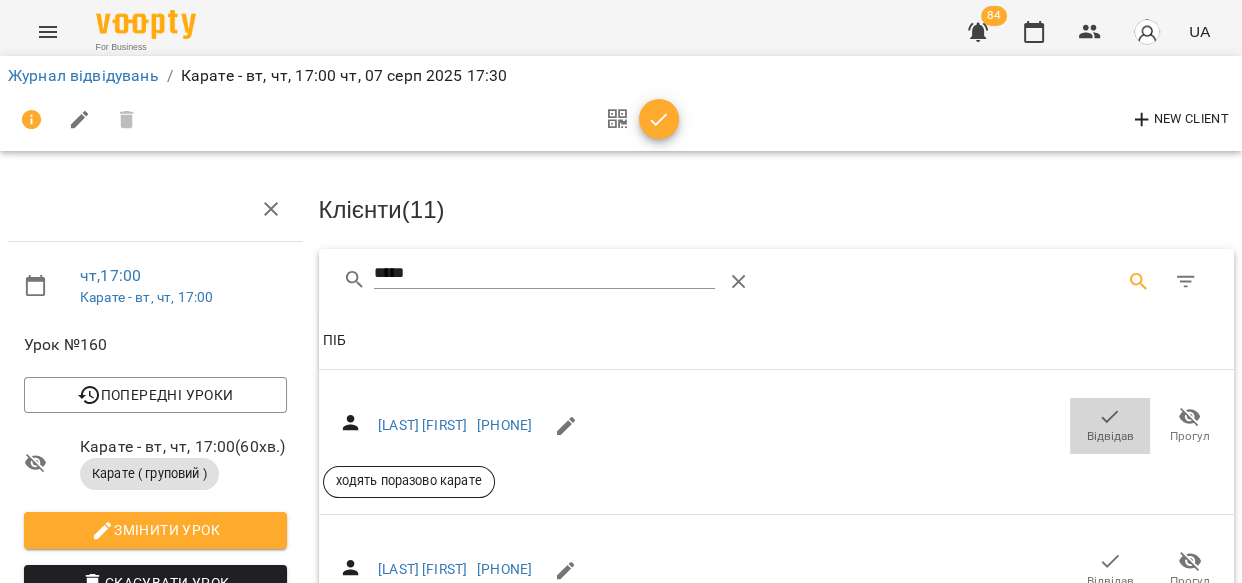 click on "Відвідав" at bounding box center [1110, 436] 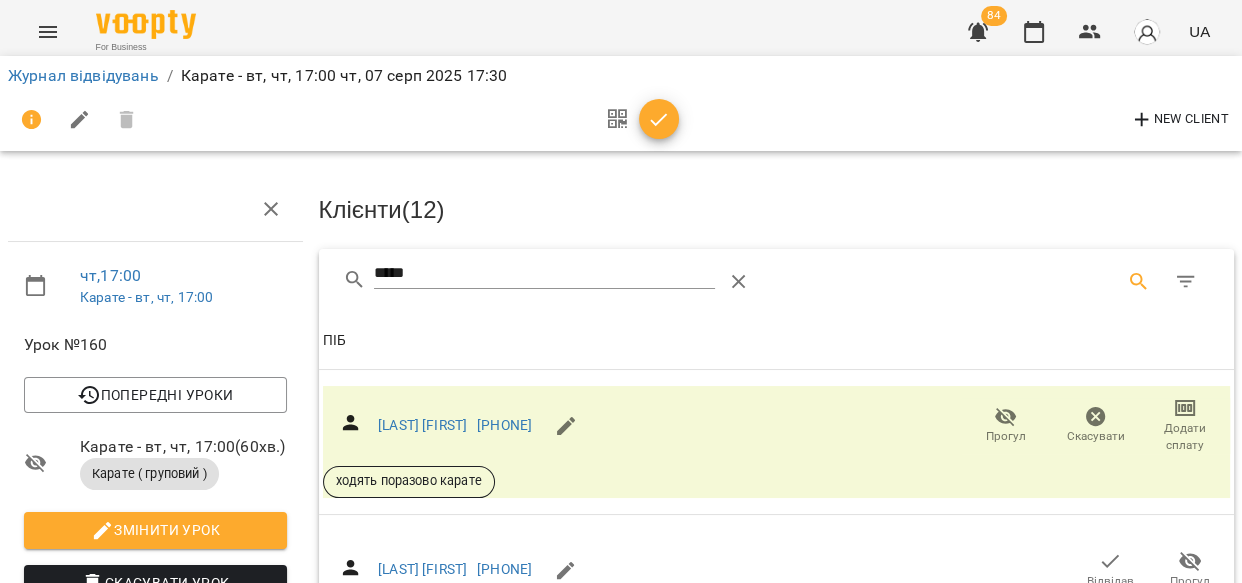 click on "Додати сплату" at bounding box center (1185, 437) 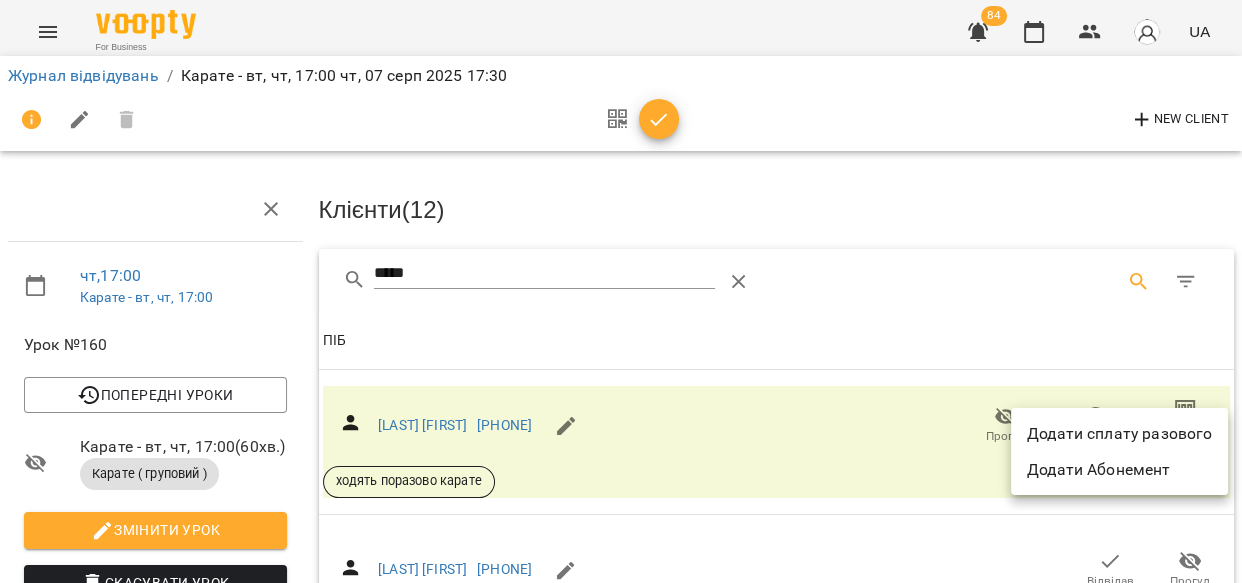 click on "Додати сплату разового" at bounding box center [1119, 434] 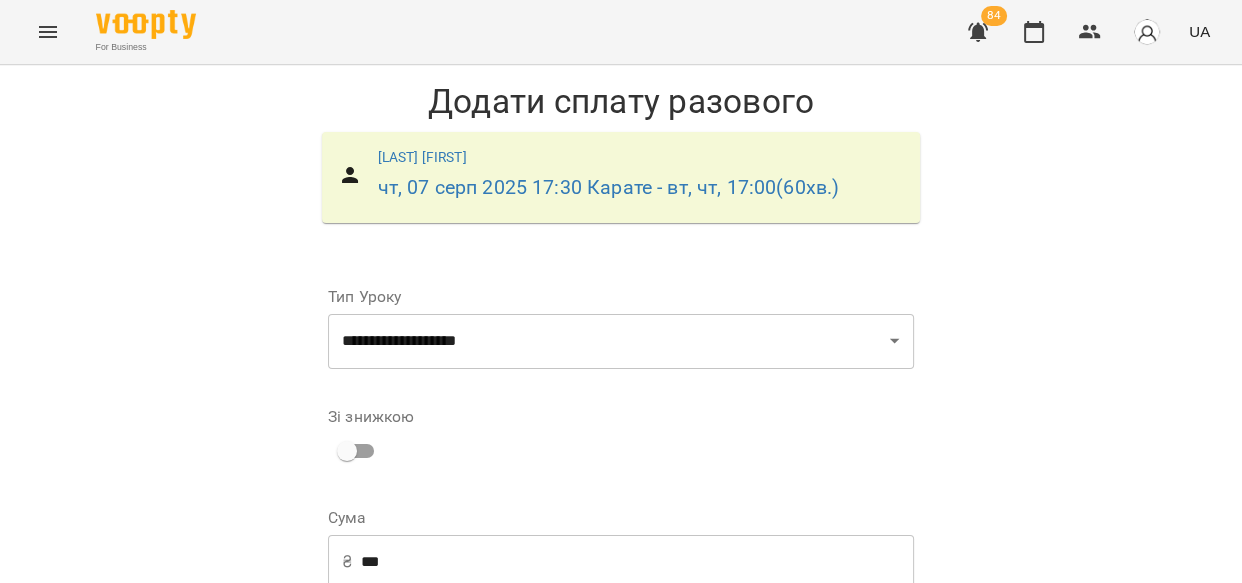 scroll, scrollTop: 291, scrollLeft: 0, axis: vertical 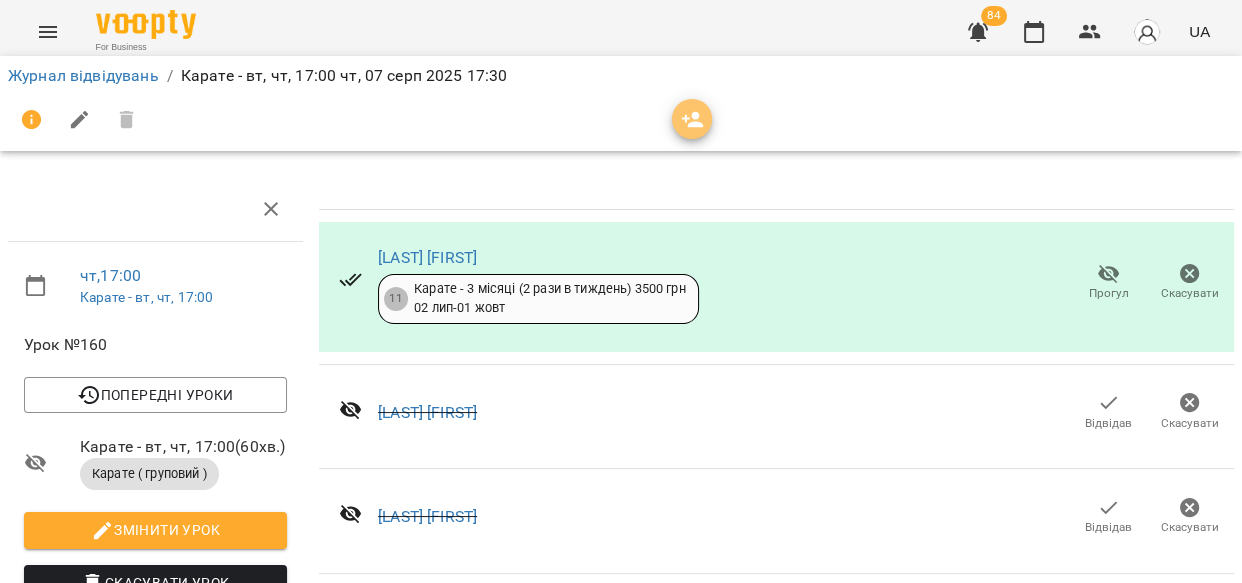 click 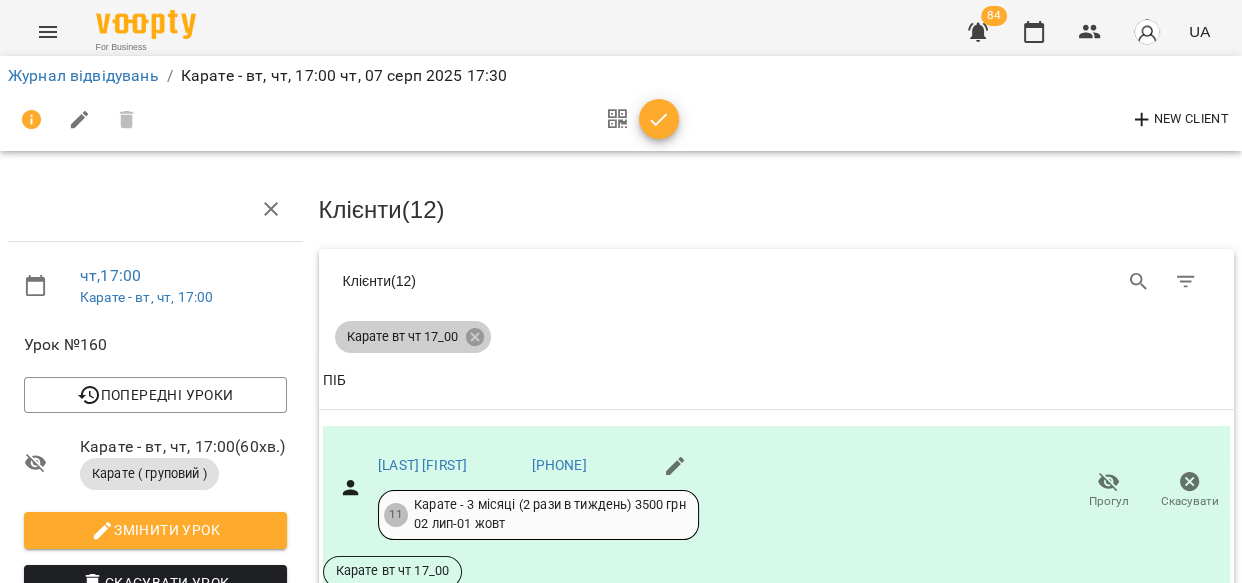 click 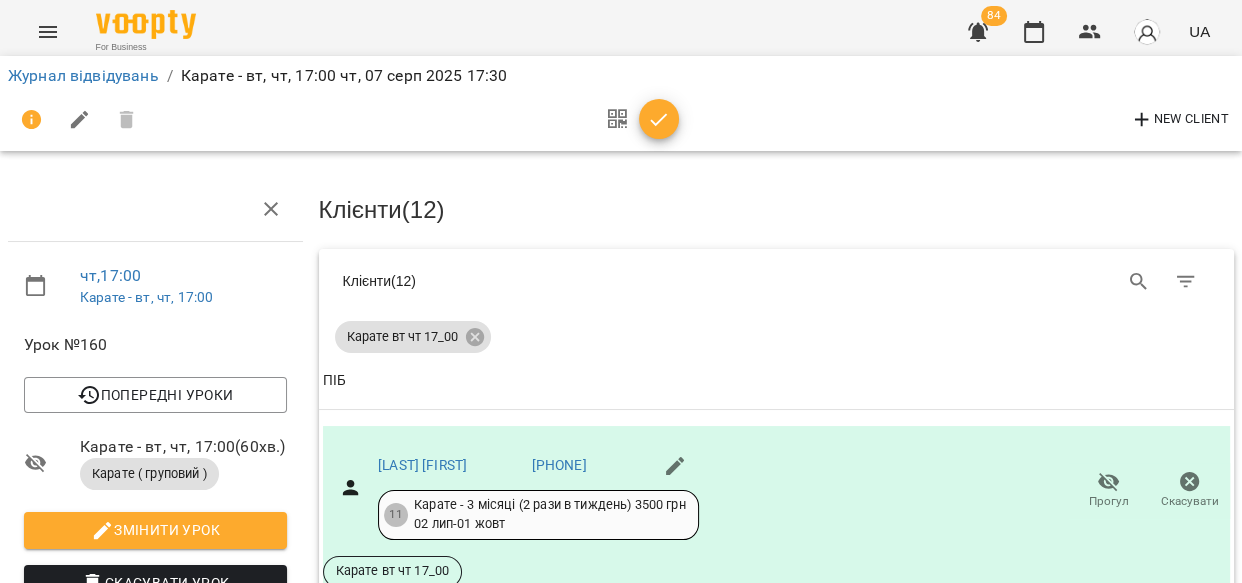 click on "ПІБ" at bounding box center (777, 381) 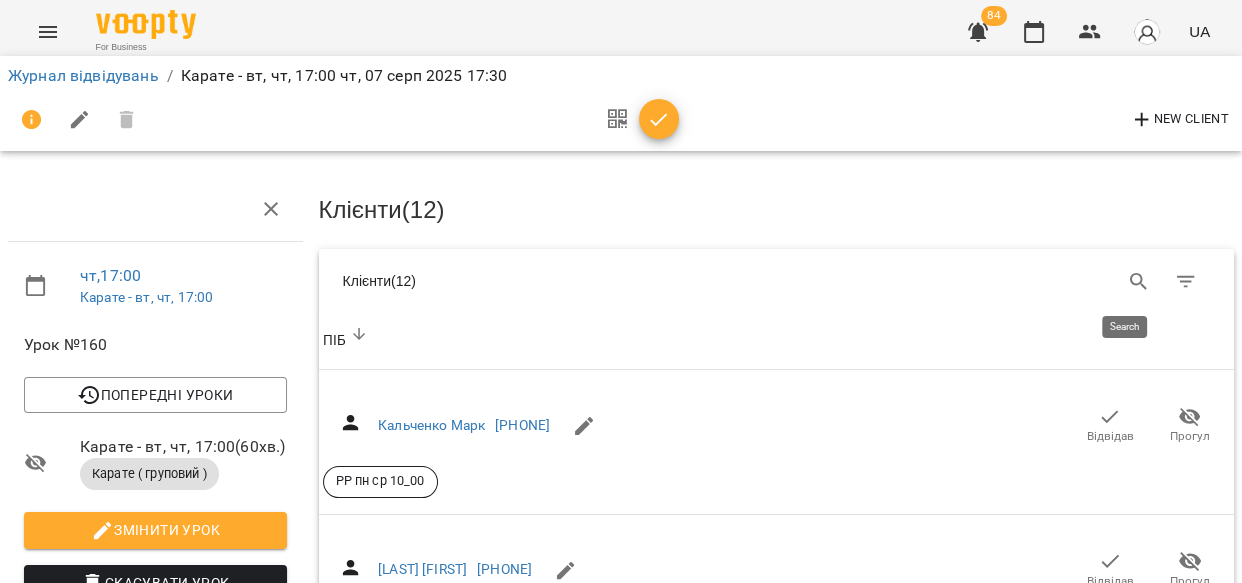 click 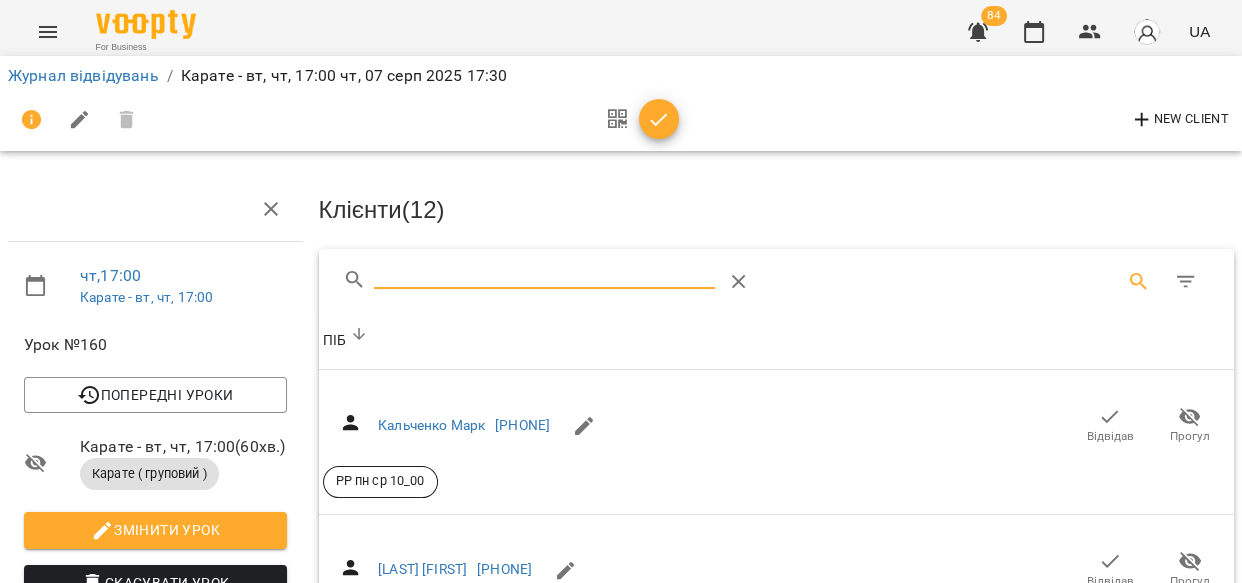 click at bounding box center [544, 274] 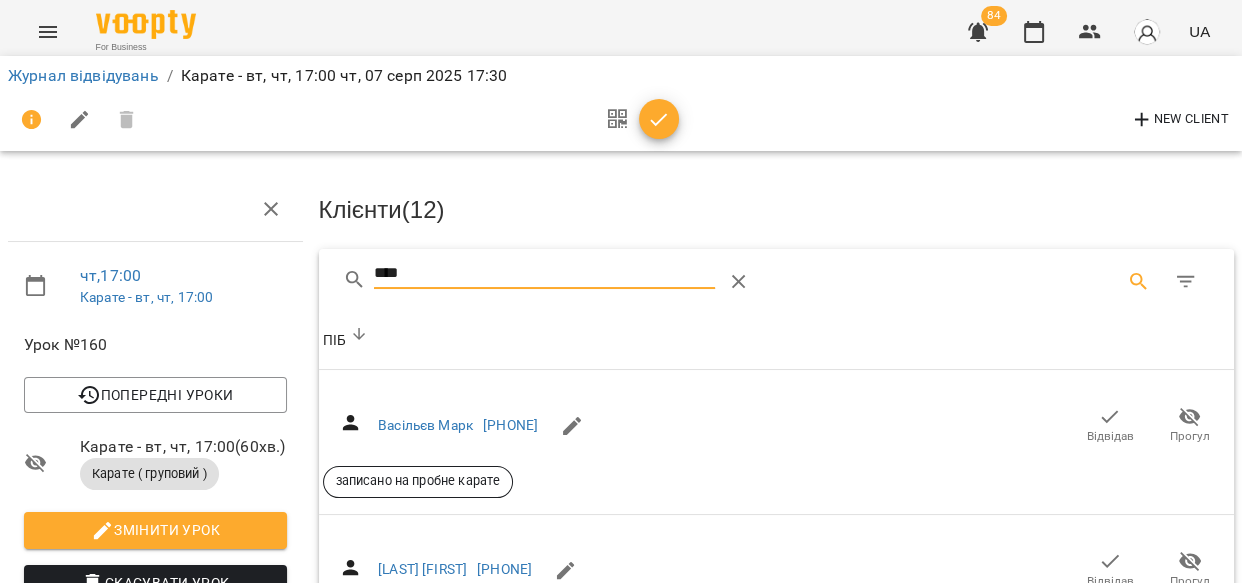 type on "****" 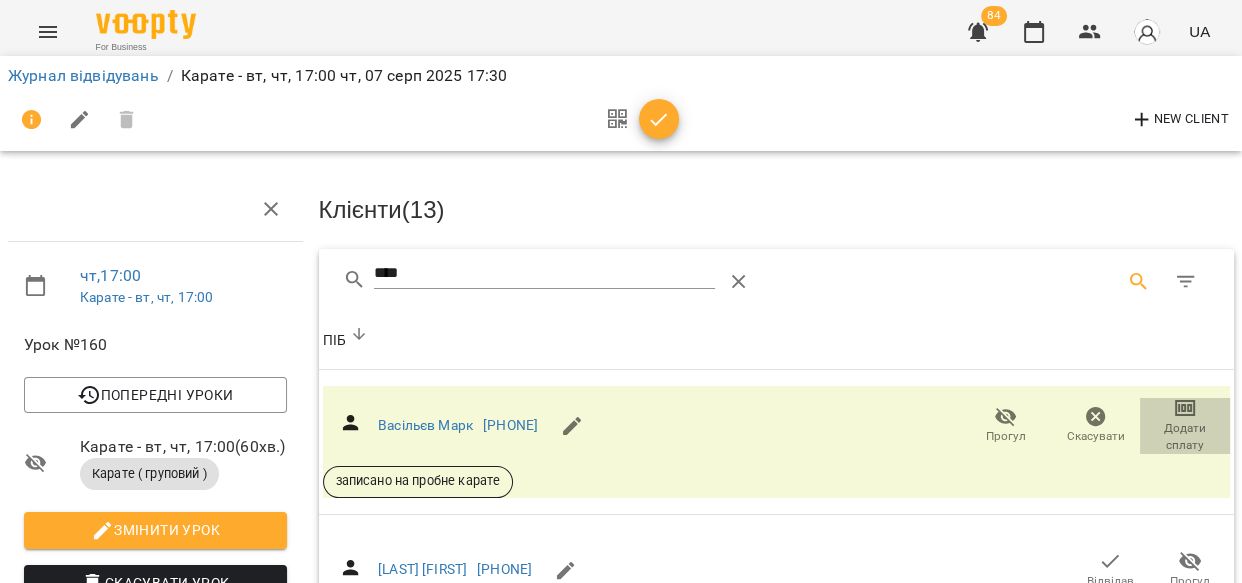 click on "Додати сплату" at bounding box center [1185, 437] 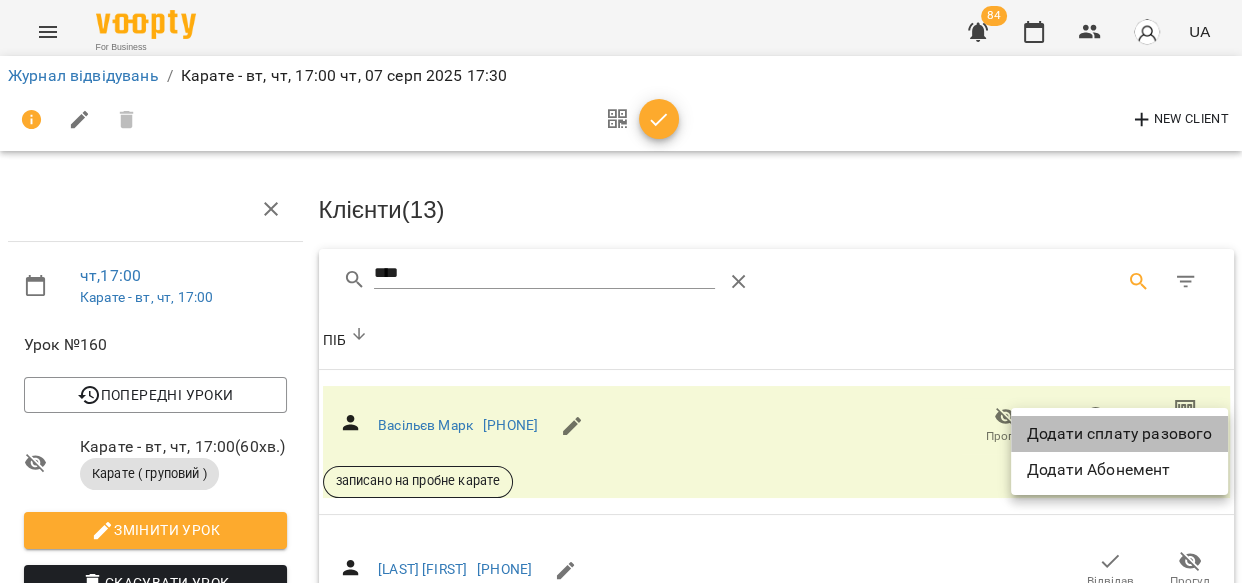 click on "Додати сплату разового" at bounding box center (1119, 434) 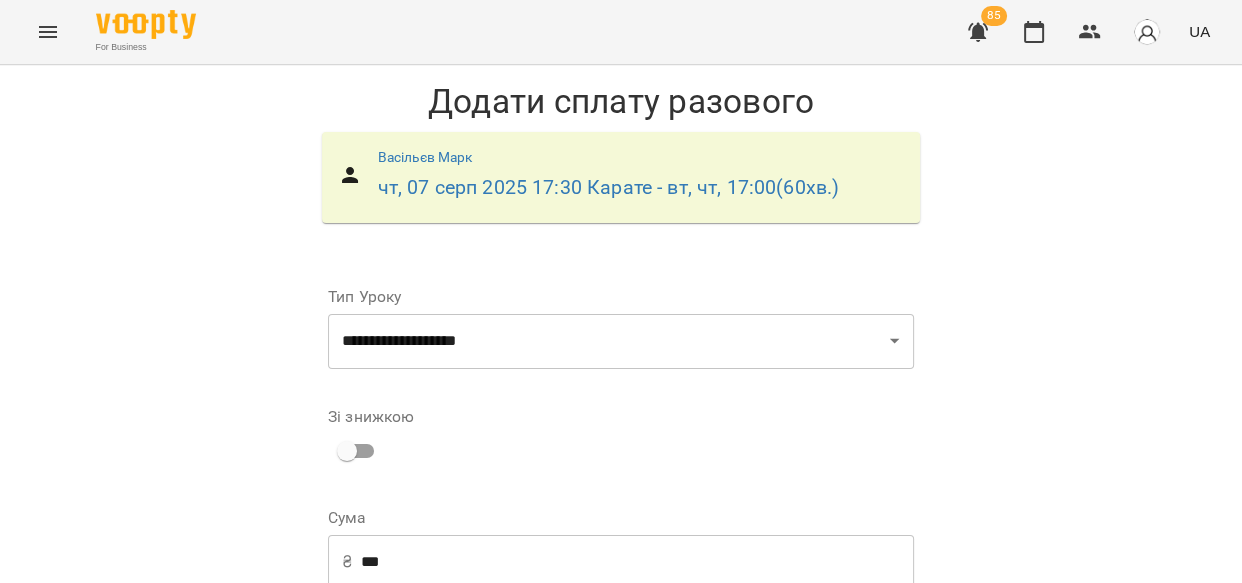scroll, scrollTop: 326, scrollLeft: 0, axis: vertical 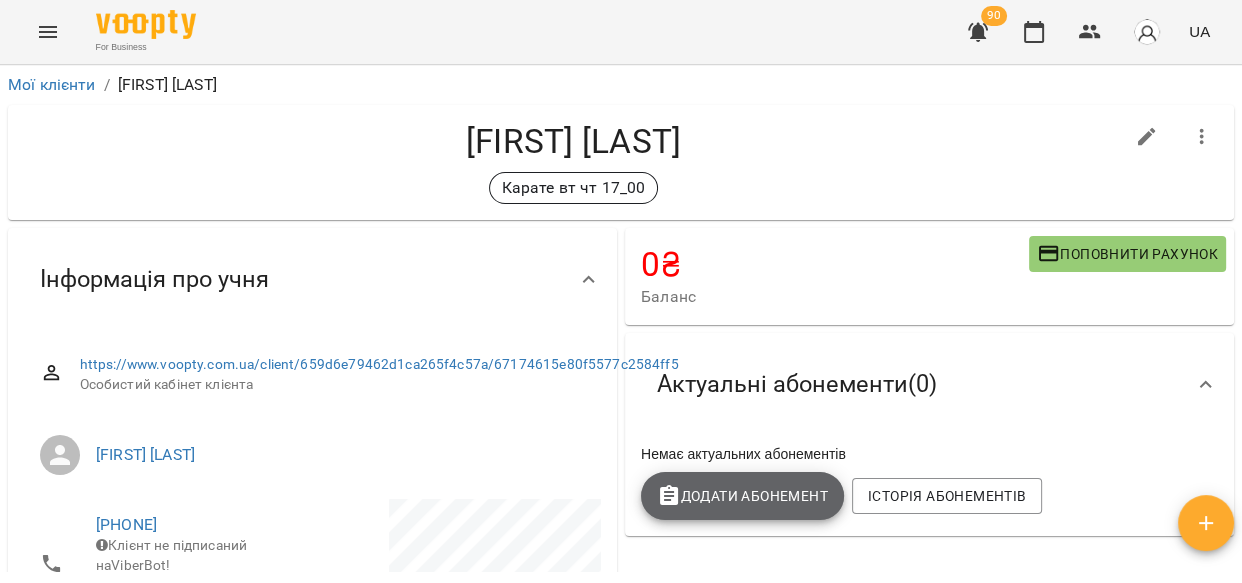click on "Додати Абонемент" at bounding box center (742, 496) 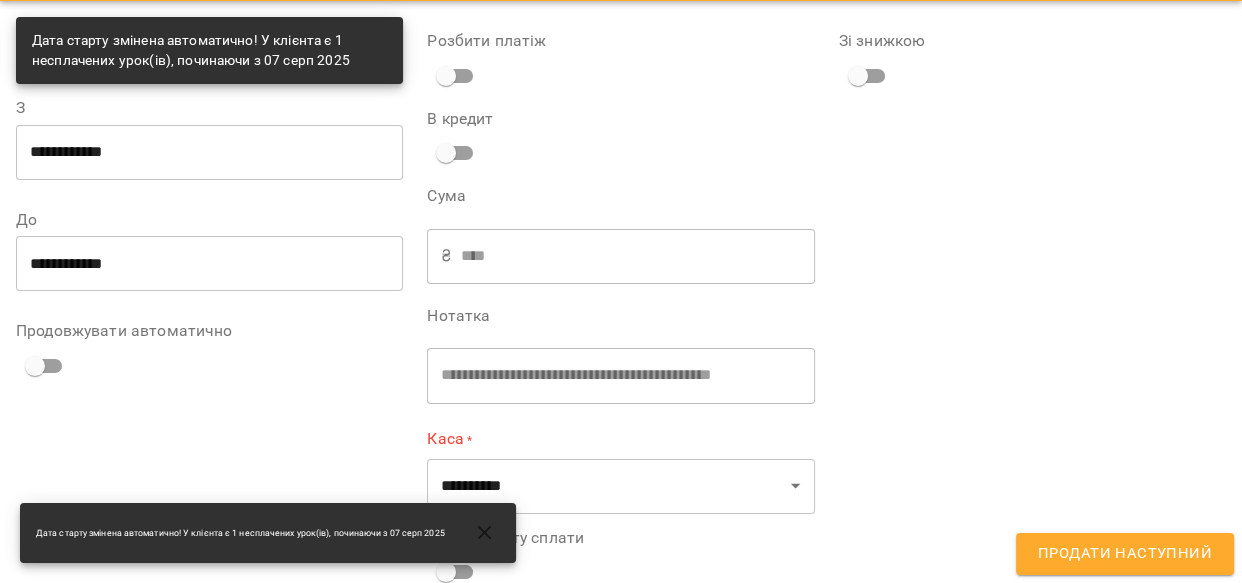 scroll, scrollTop: 103, scrollLeft: 0, axis: vertical 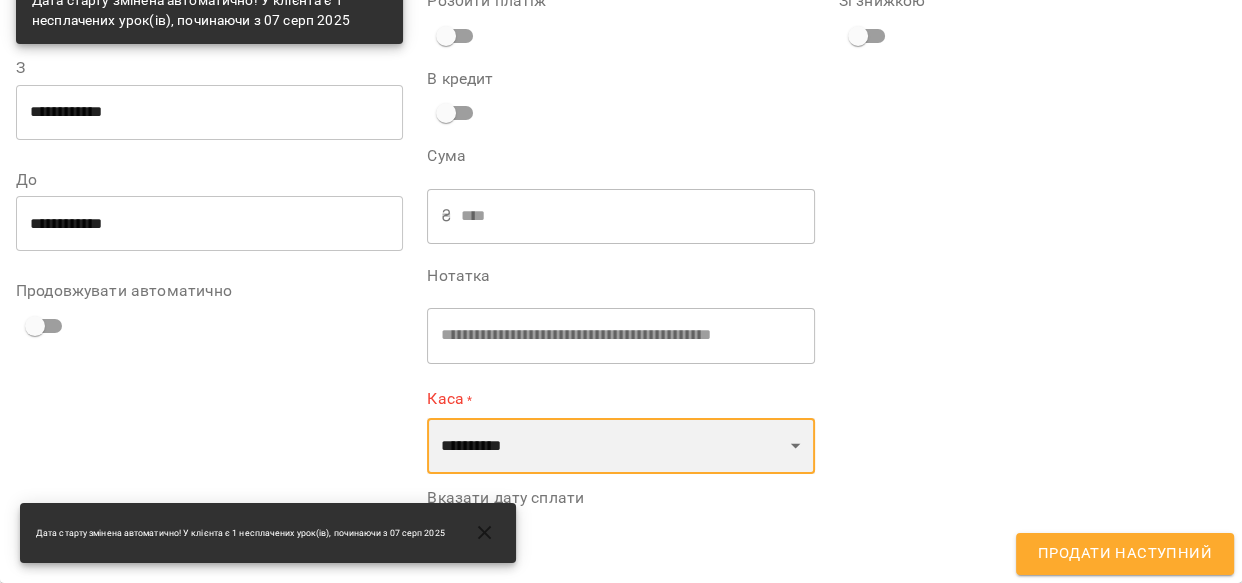 drag, startPoint x: 645, startPoint y: 447, endPoint x: 635, endPoint y: 449, distance: 10.198039 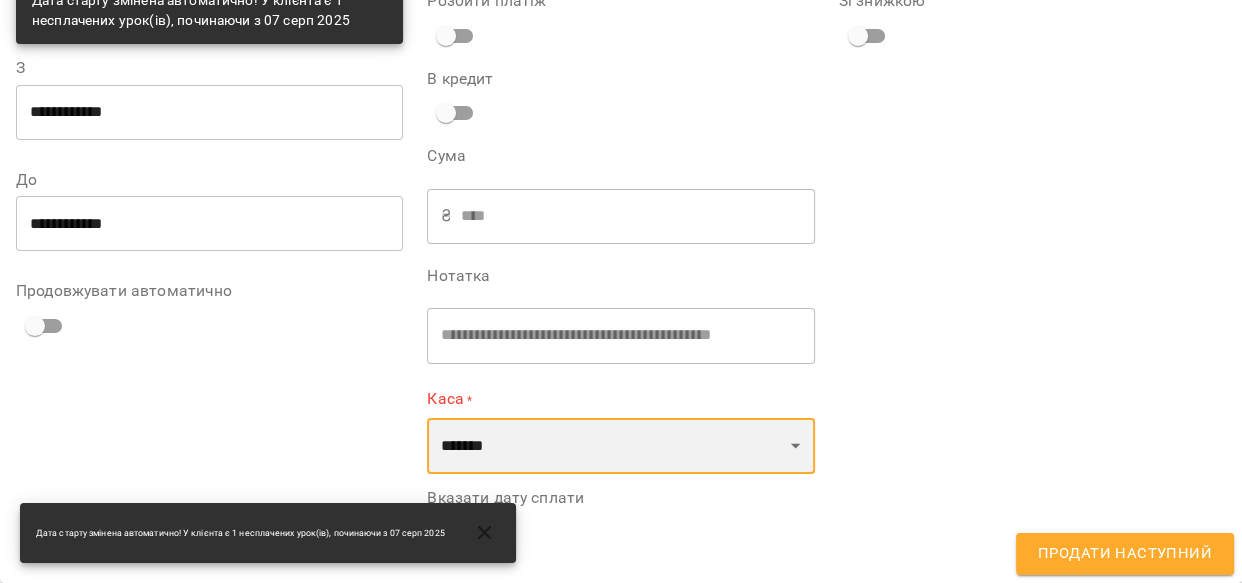 click on "**********" at bounding box center [620, 446] 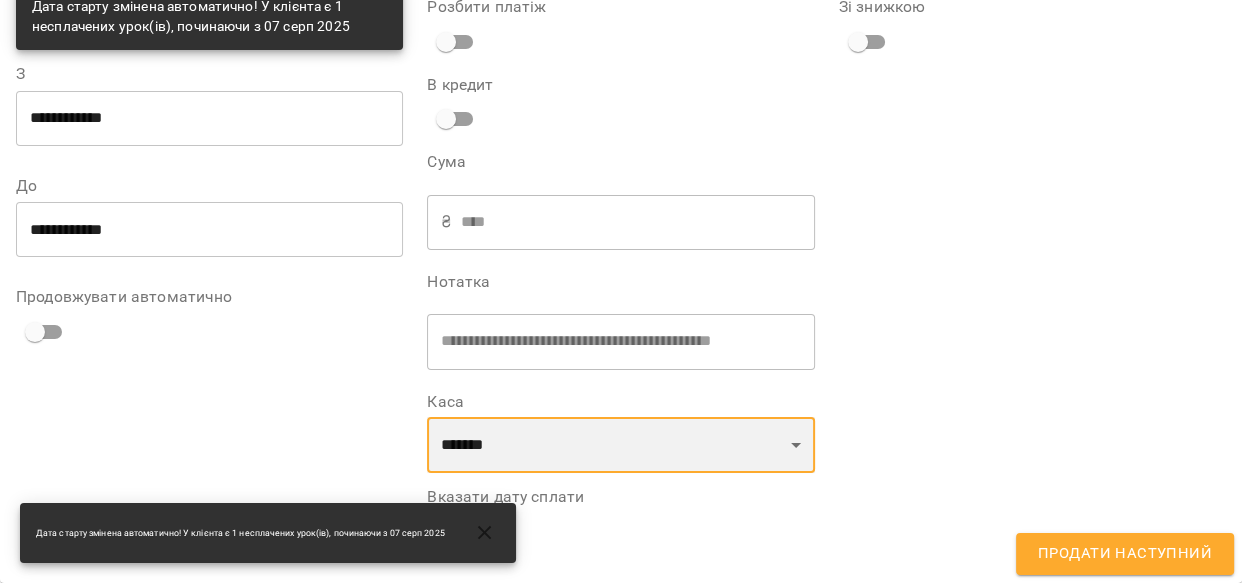 scroll, scrollTop: 96, scrollLeft: 0, axis: vertical 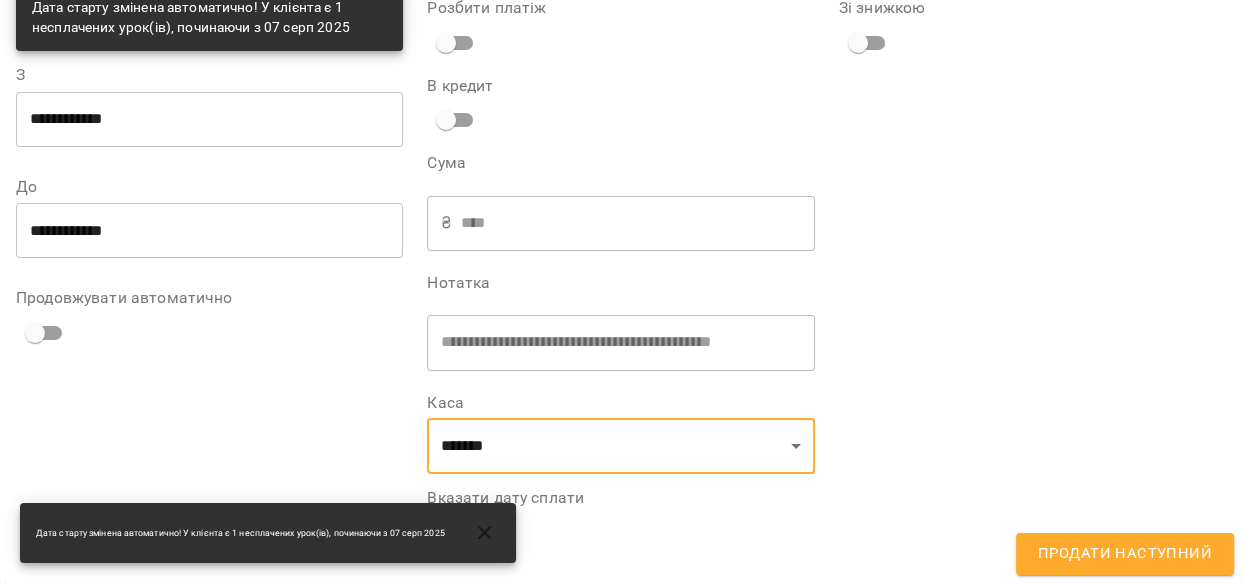 click 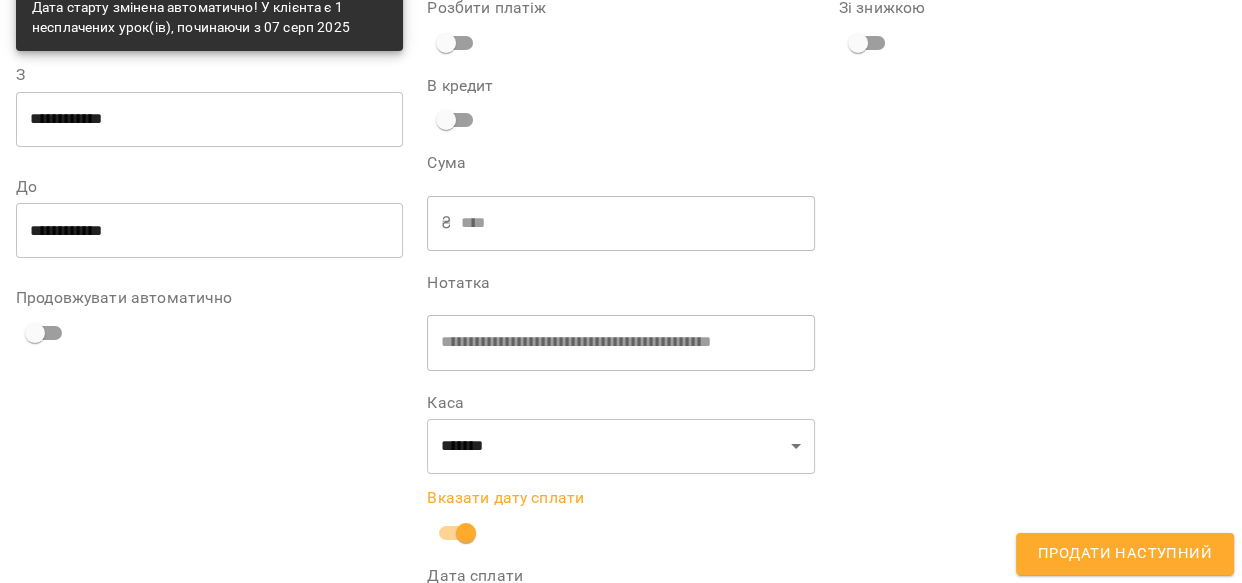 click on "Продати наступний" at bounding box center [1125, 554] 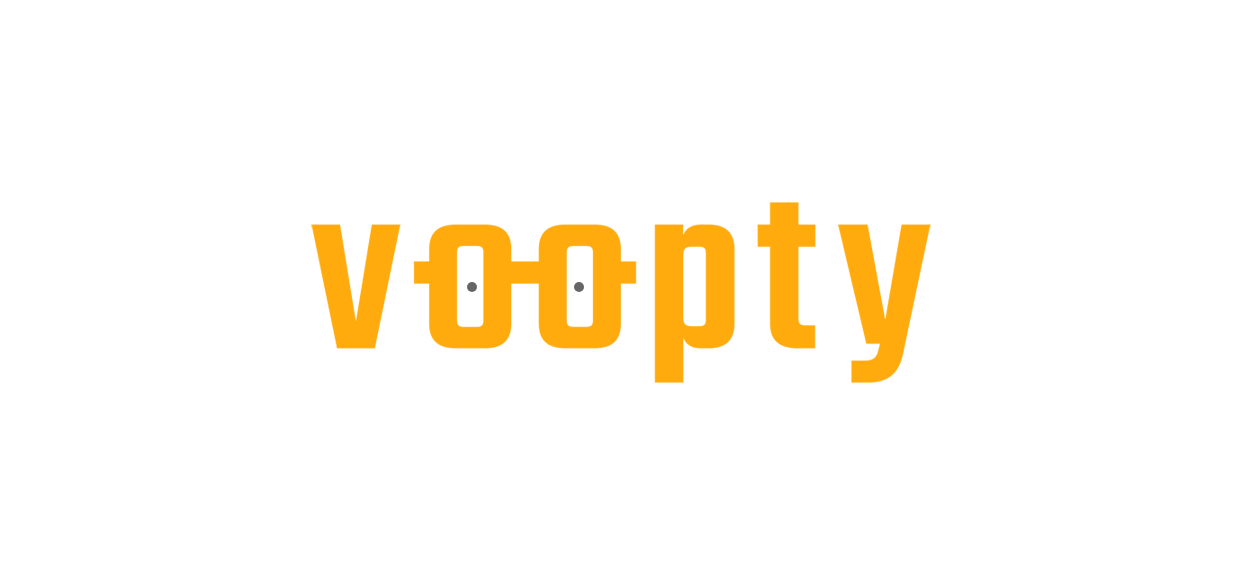 scroll, scrollTop: 0, scrollLeft: 0, axis: both 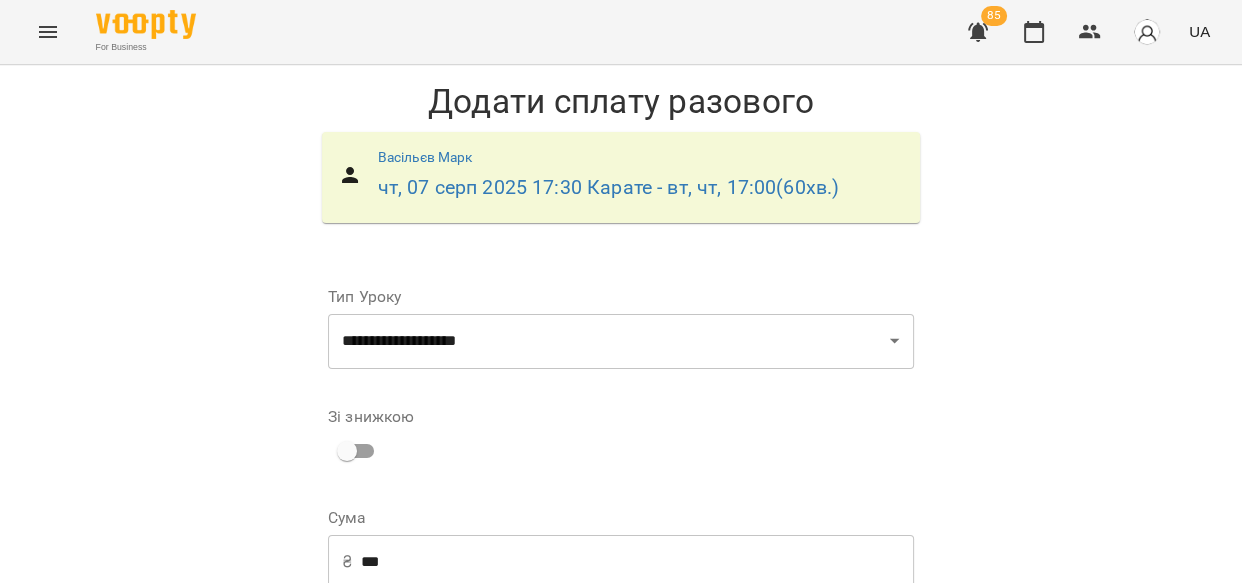 click on "**********" at bounding box center (769, 685) 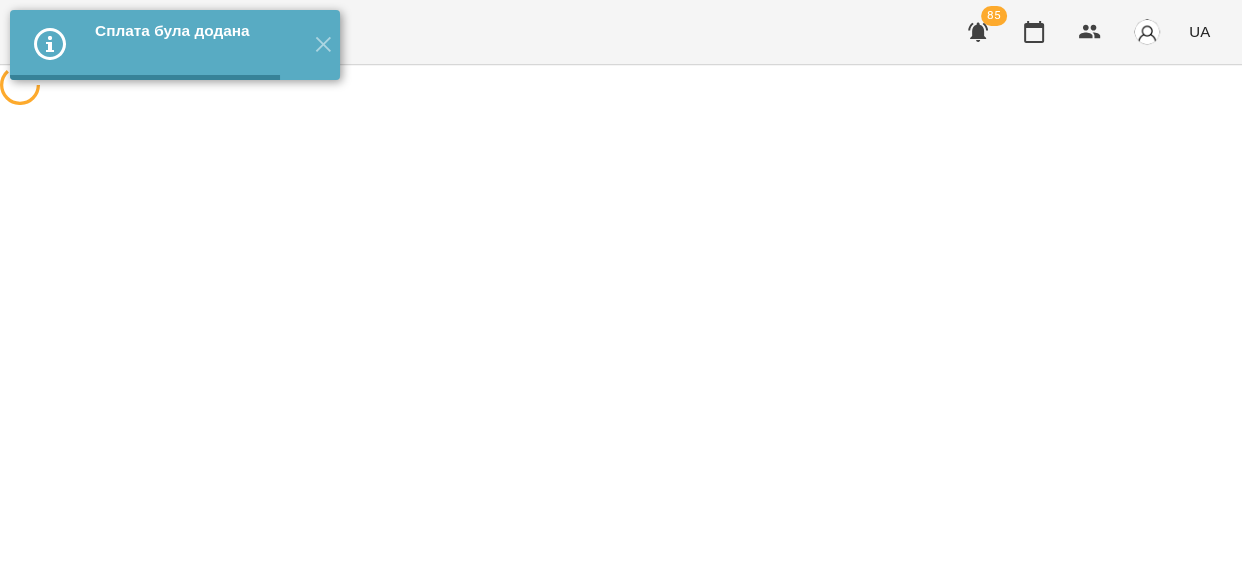 scroll, scrollTop: 0, scrollLeft: 0, axis: both 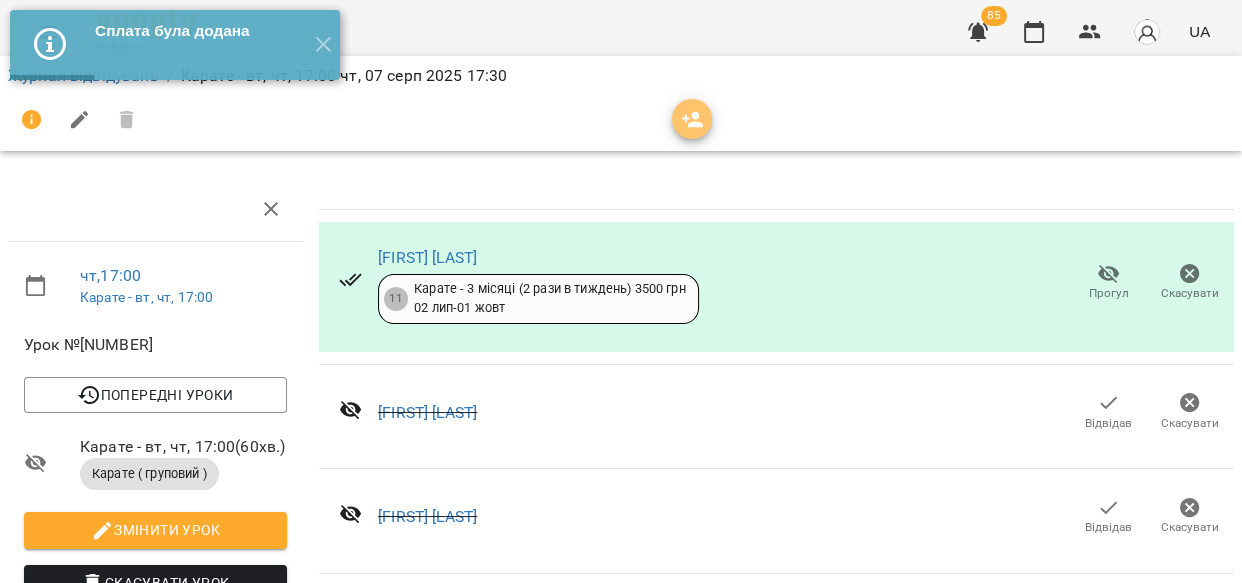 click 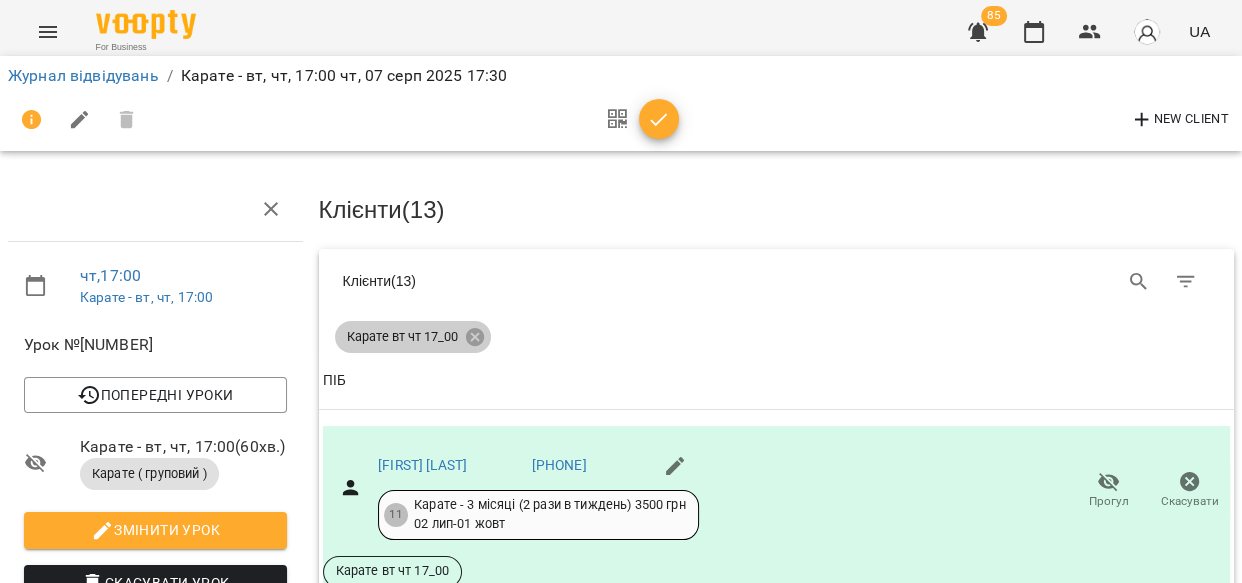 click 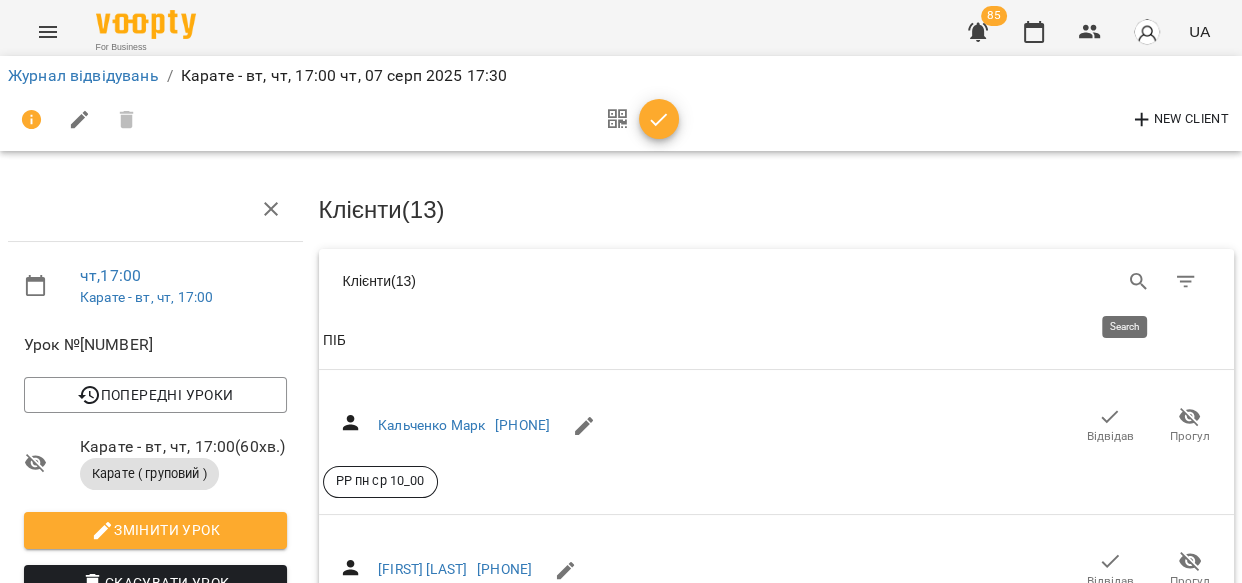 click 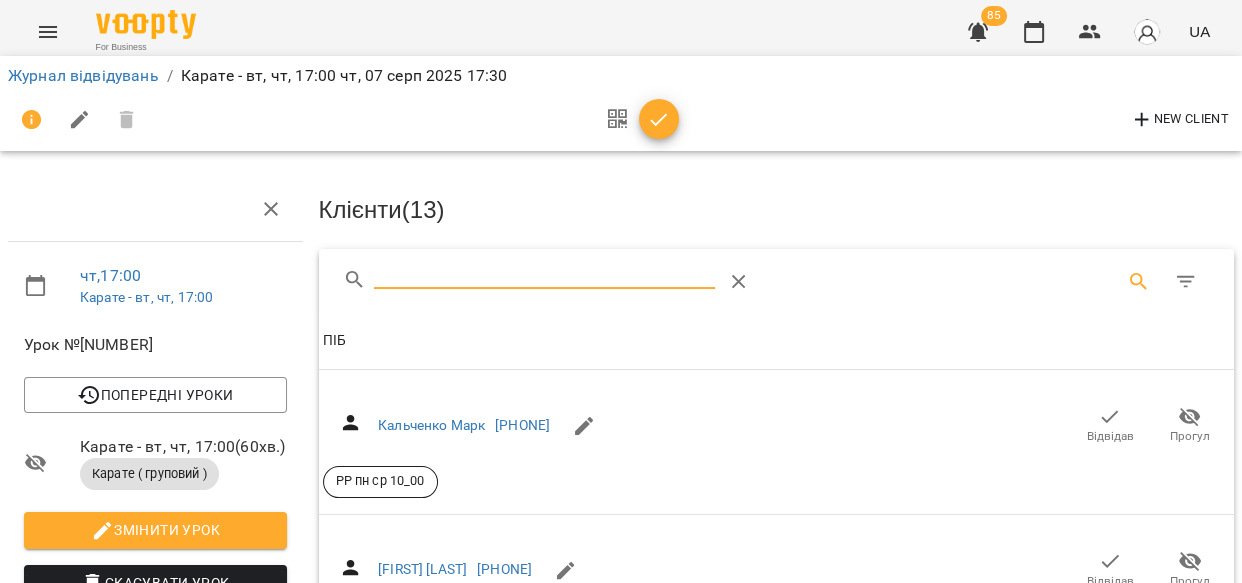 click at bounding box center (544, 274) 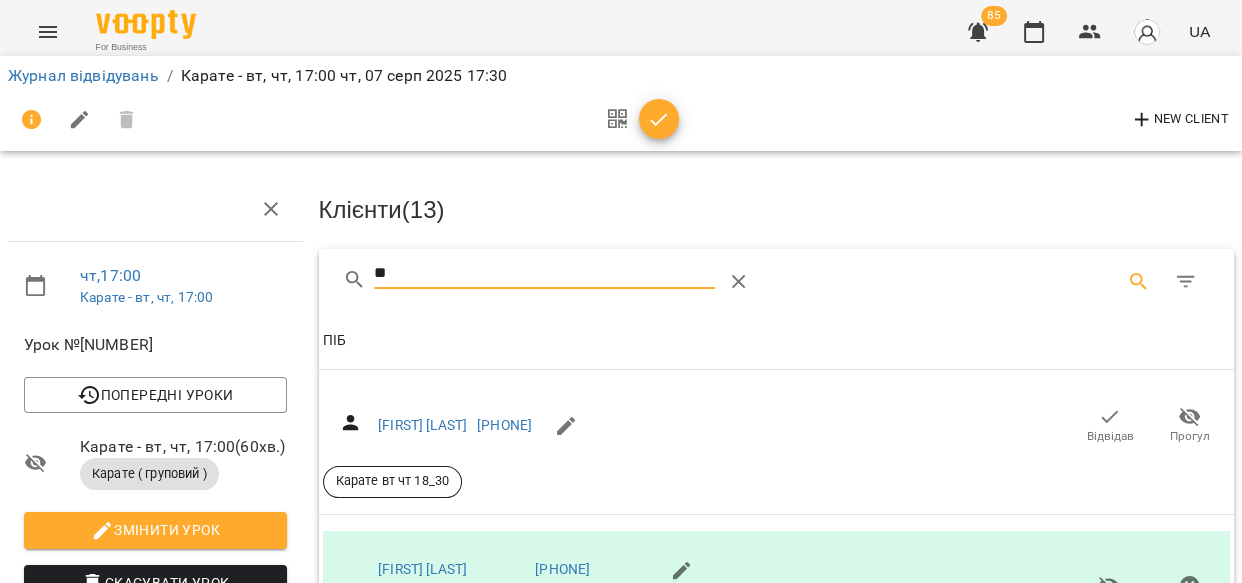 type on "*" 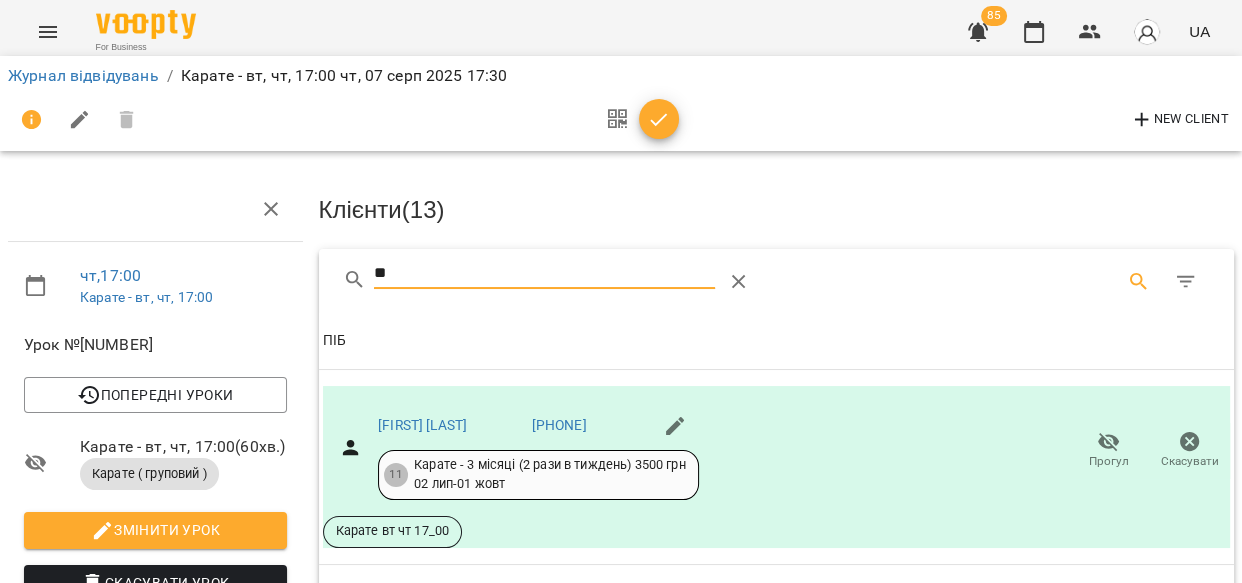 type on "*" 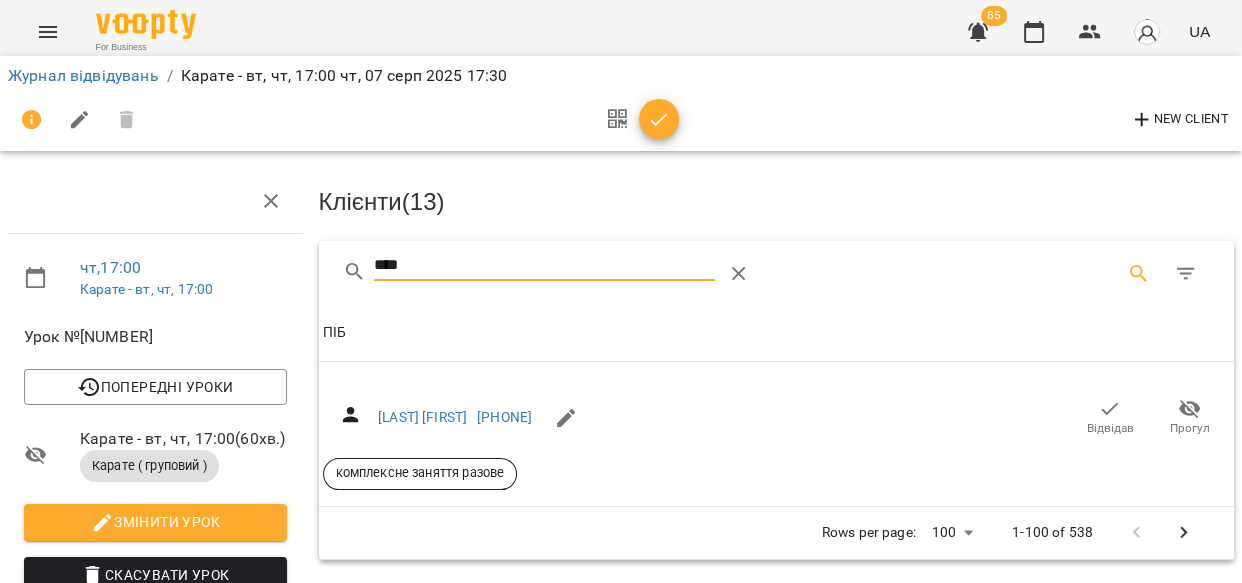 scroll, scrollTop: 0, scrollLeft: 0, axis: both 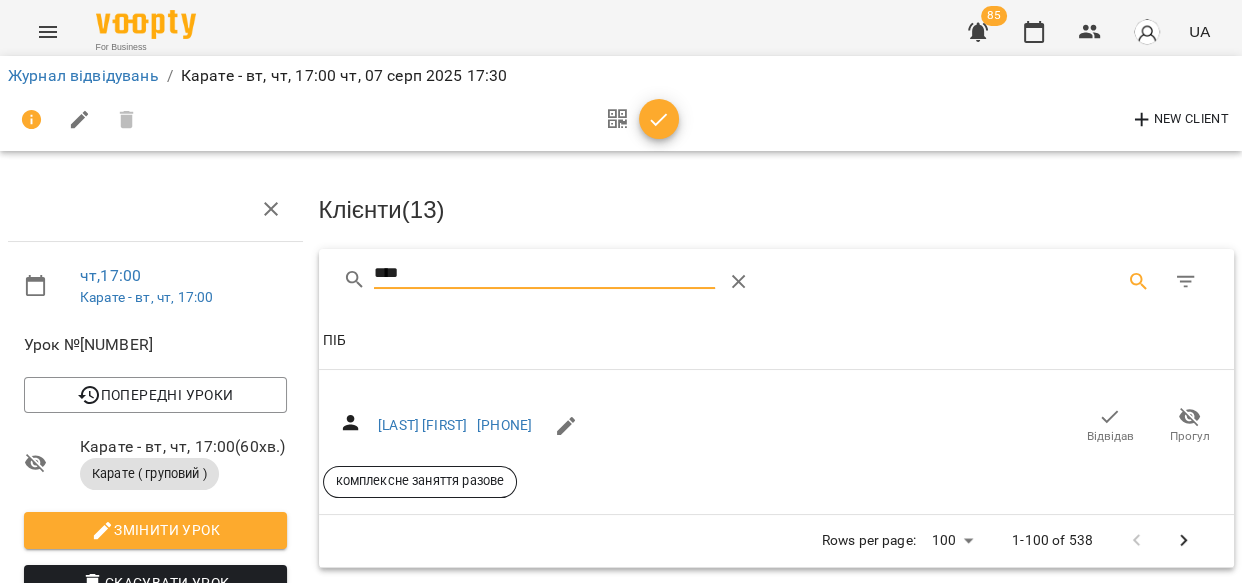 click on "****" at bounding box center (544, 274) 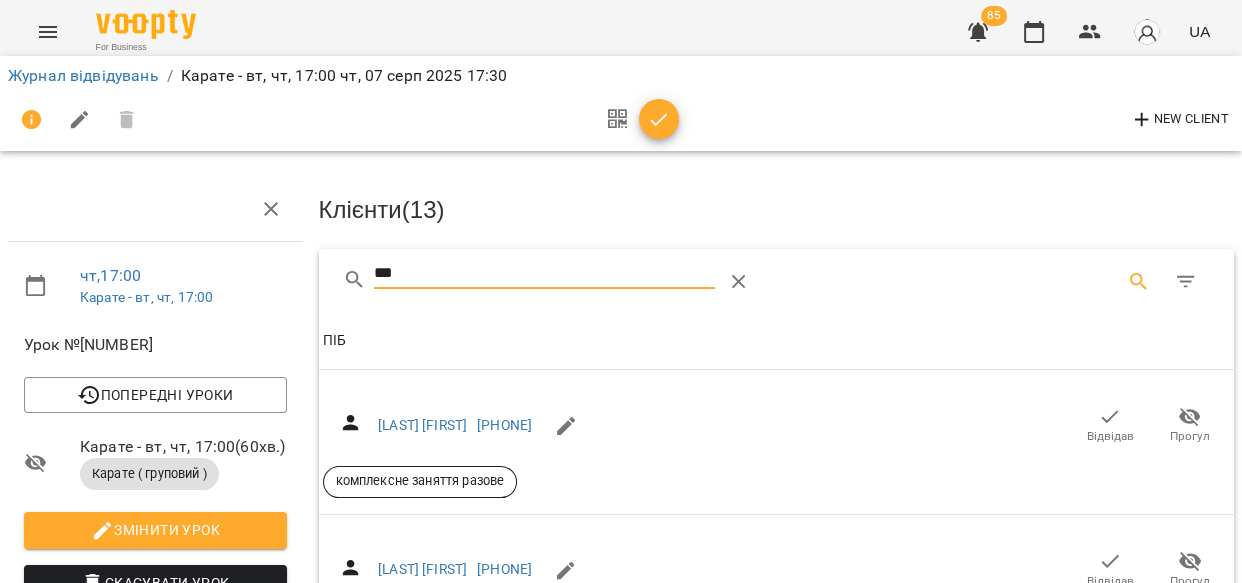 click 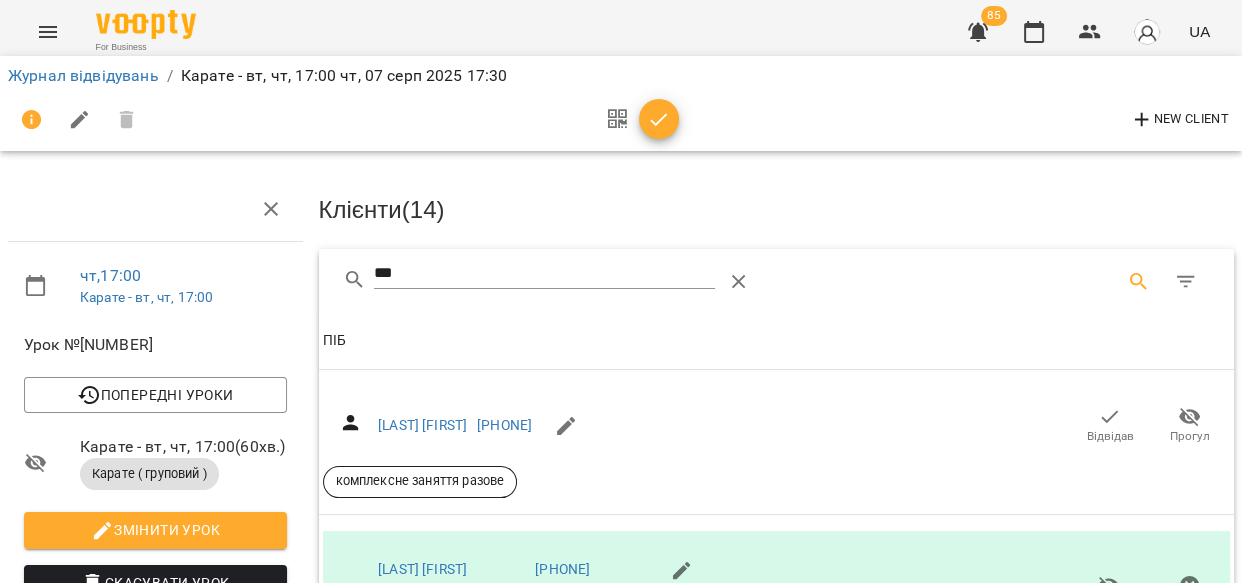 click on "***" at bounding box center (544, 274) 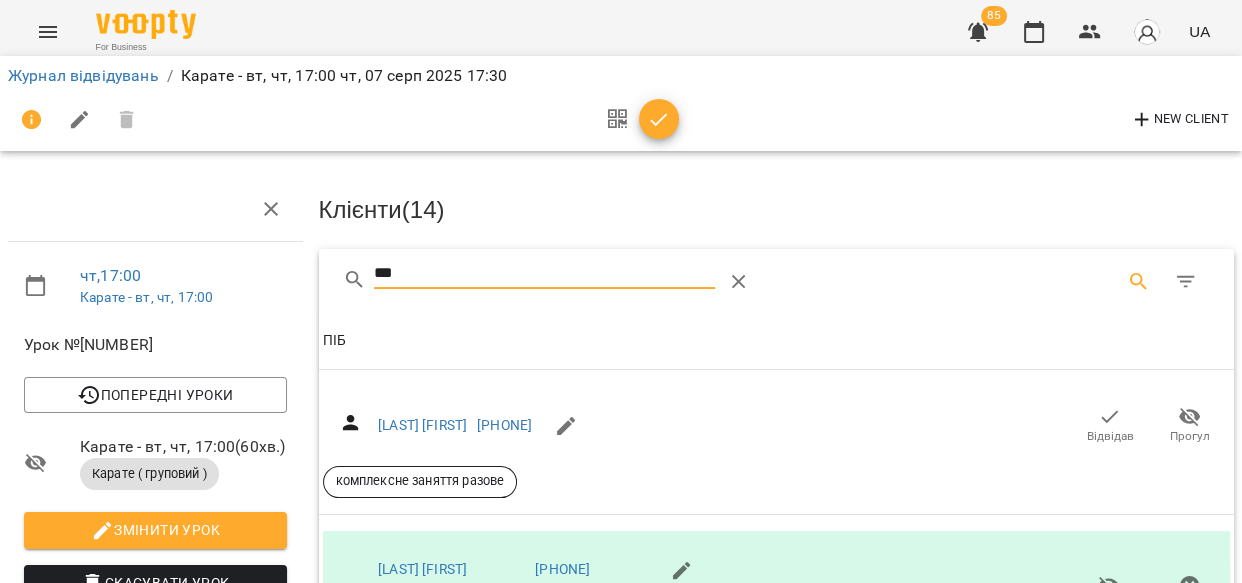 drag, startPoint x: 390, startPoint y: 274, endPoint x: 364, endPoint y: 269, distance: 26.476404 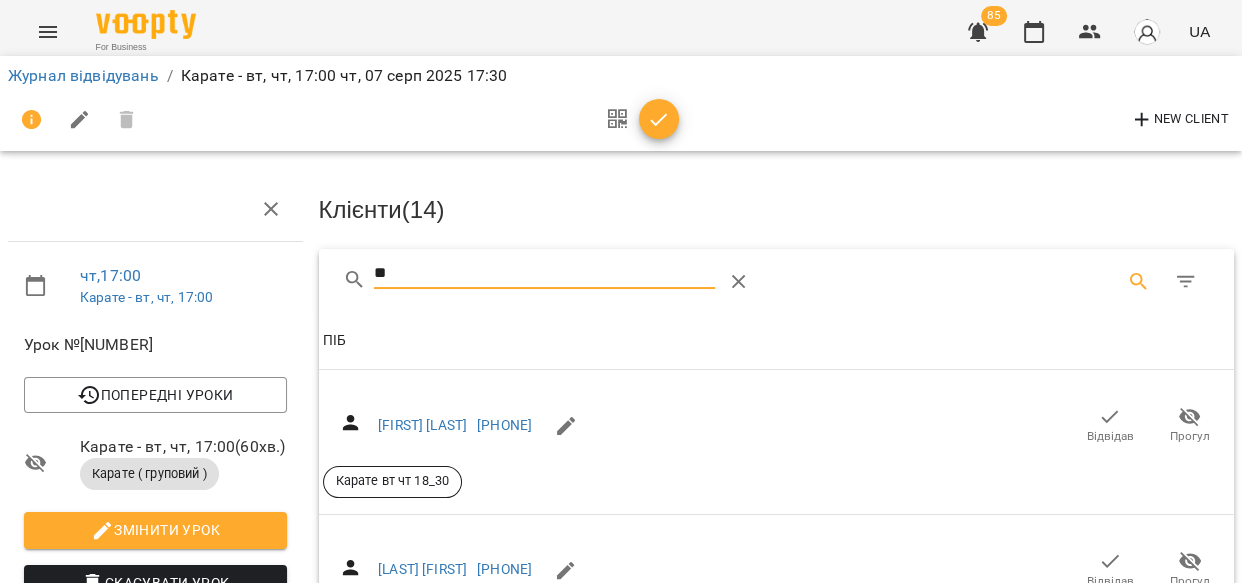 type on "*" 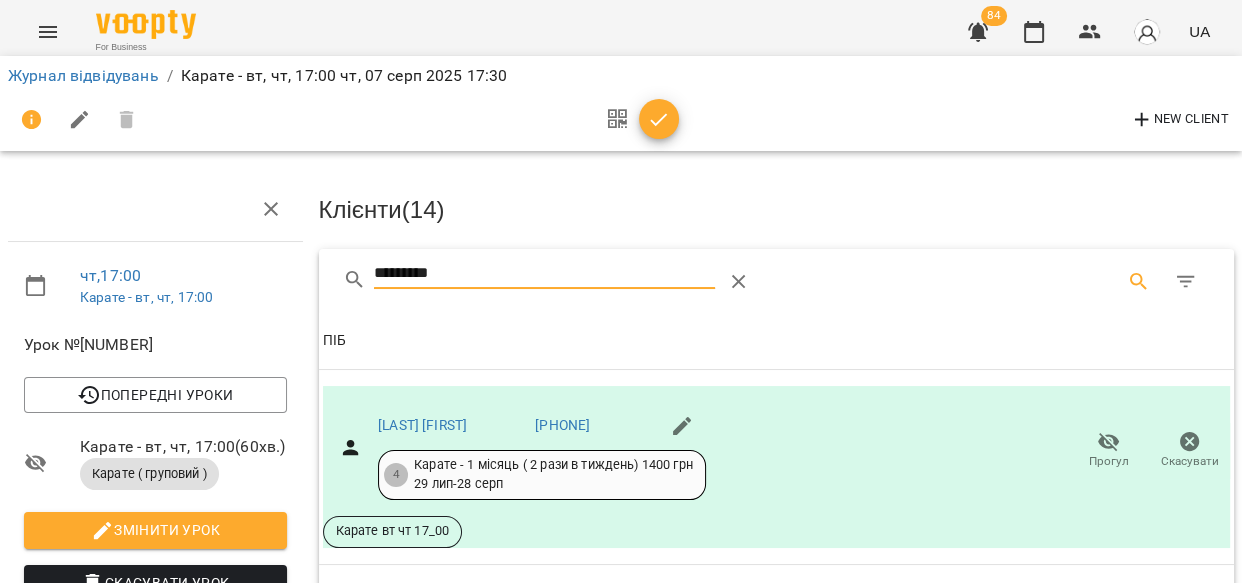 click on "*********" at bounding box center [544, 274] 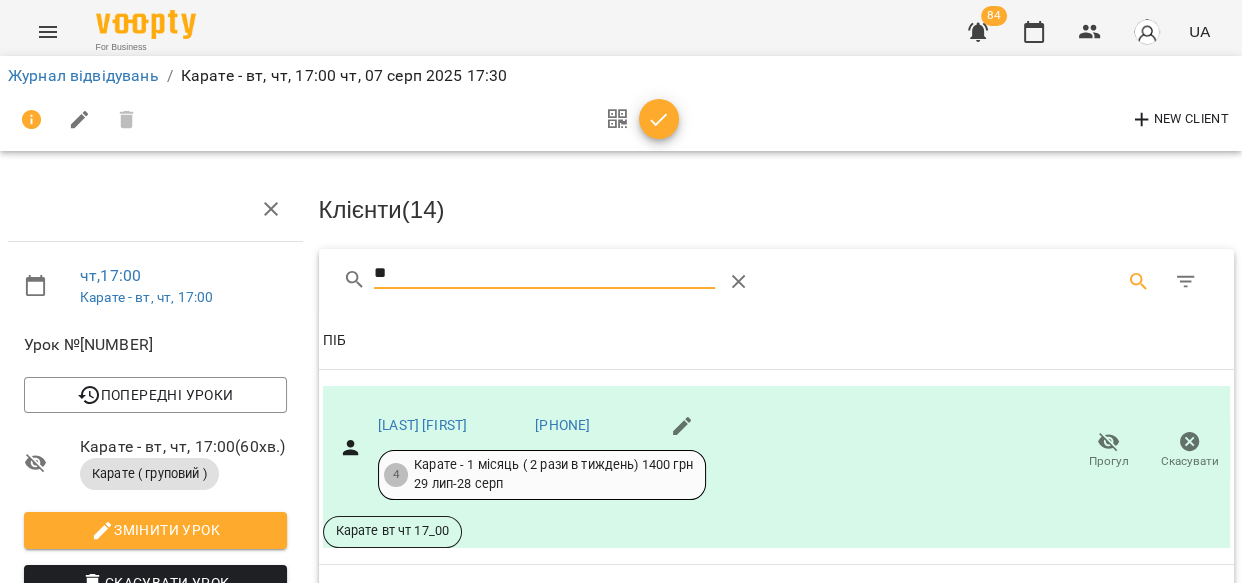type on "*" 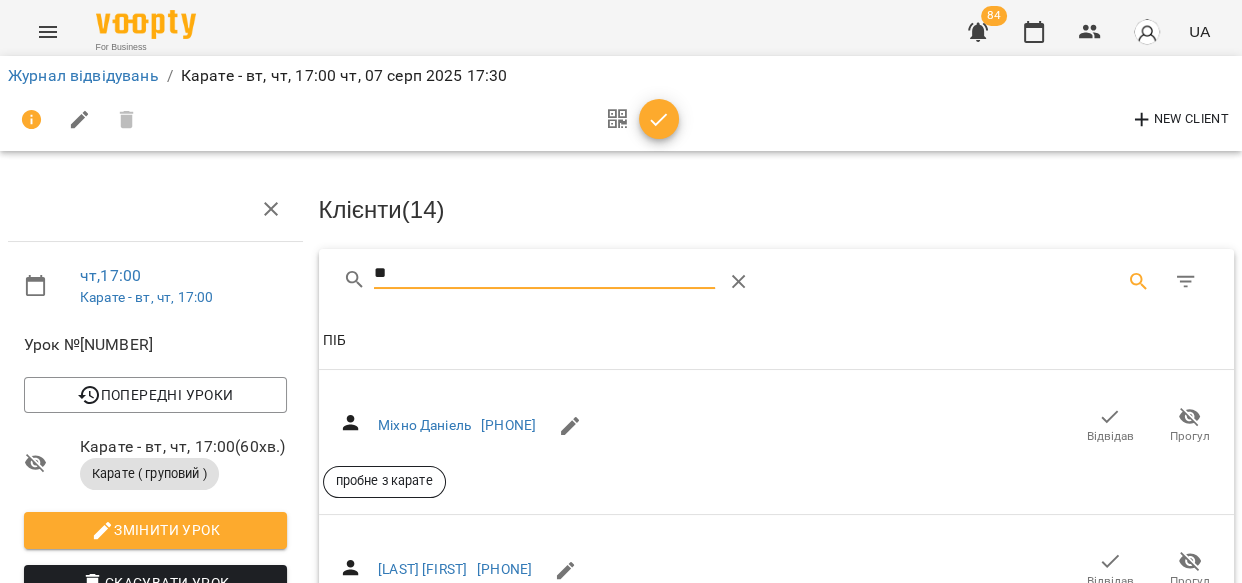 type on "*" 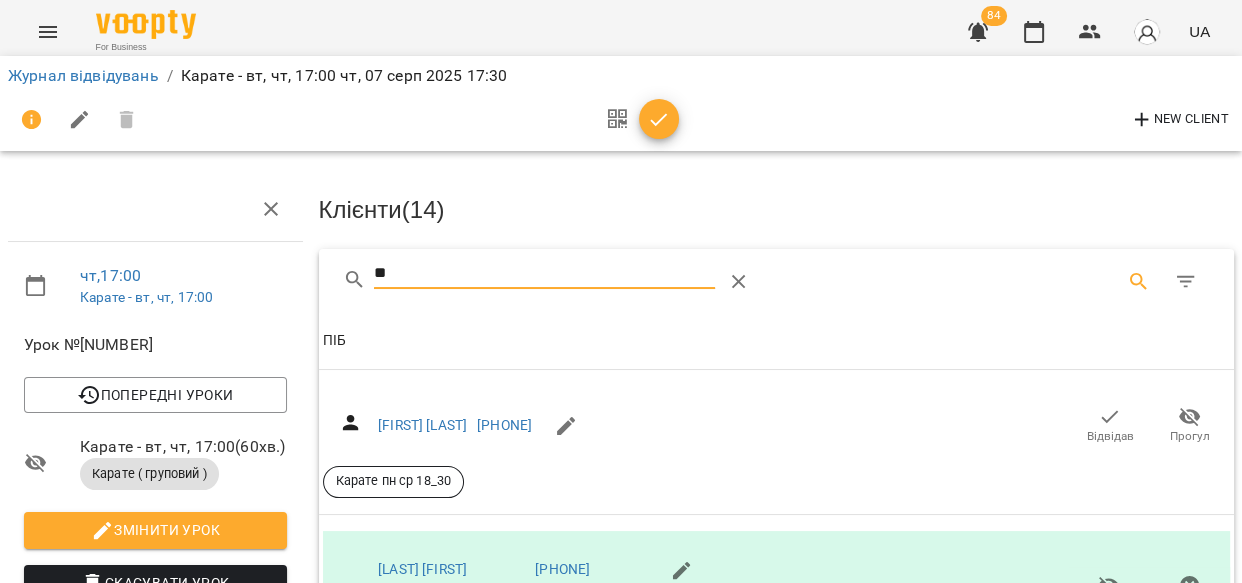 type on "*" 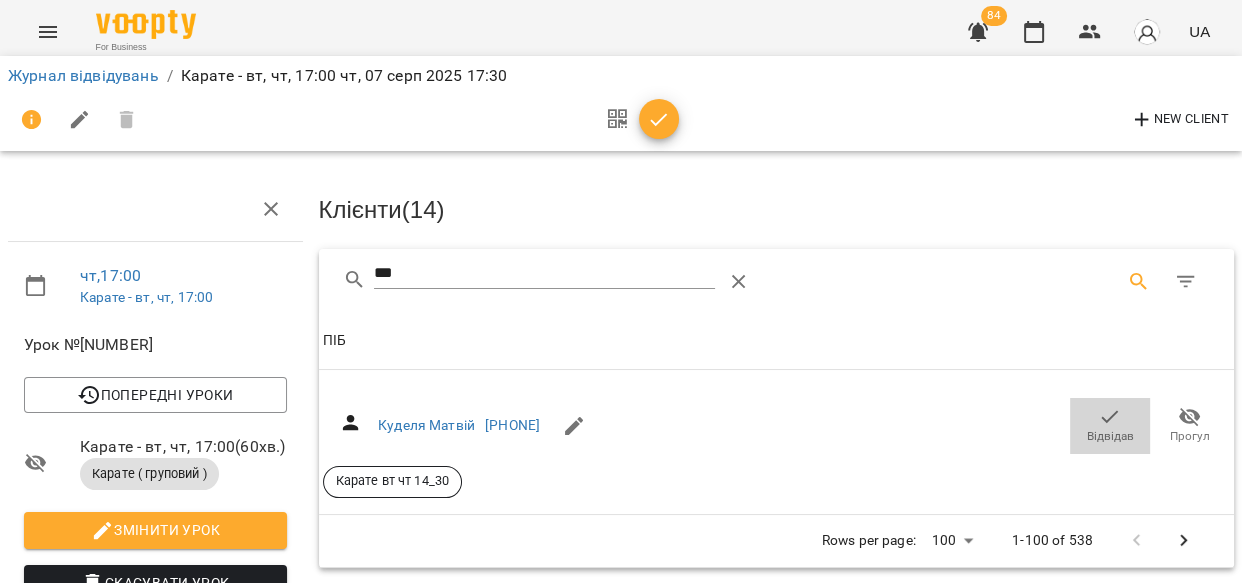 click 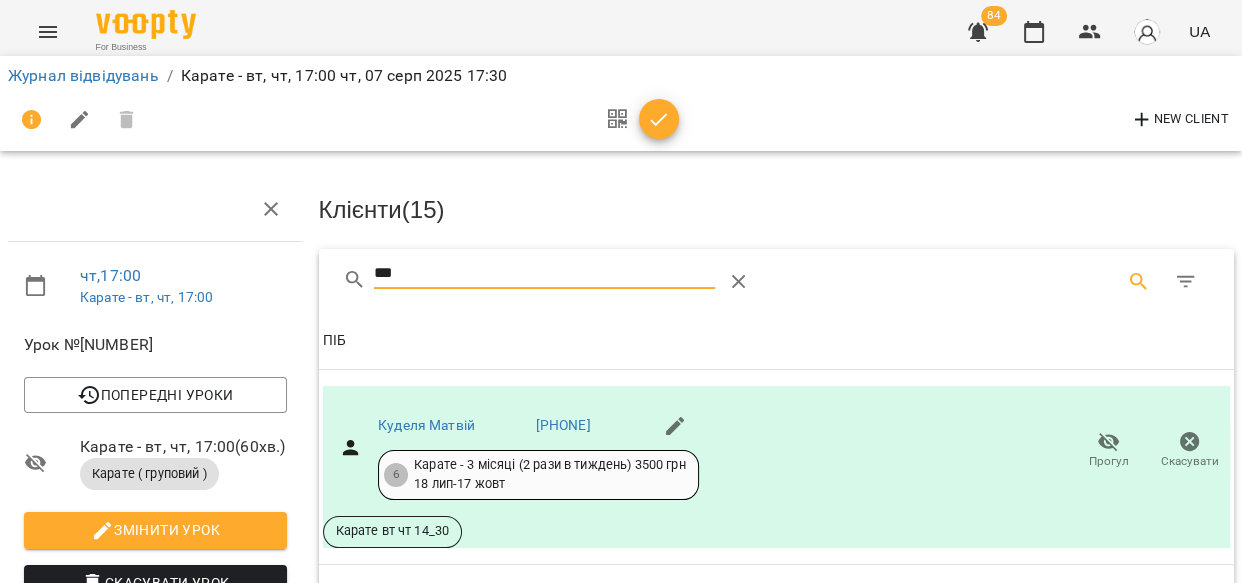click on "***" at bounding box center (544, 274) 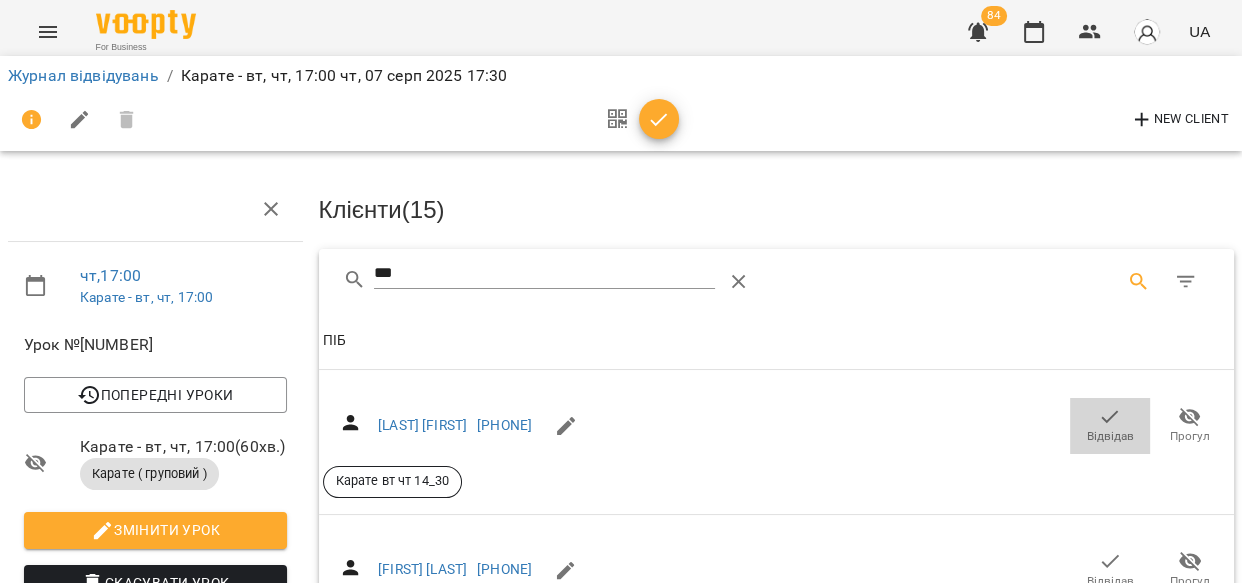 click on "Відвідав" at bounding box center (1110, 436) 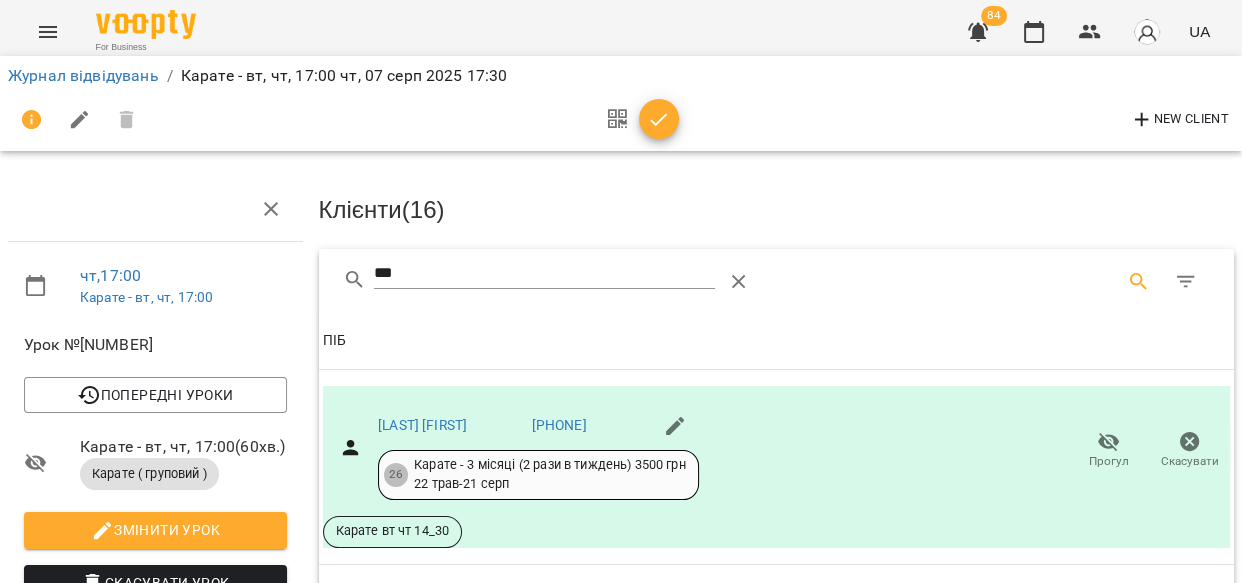 click on "***" at bounding box center [544, 274] 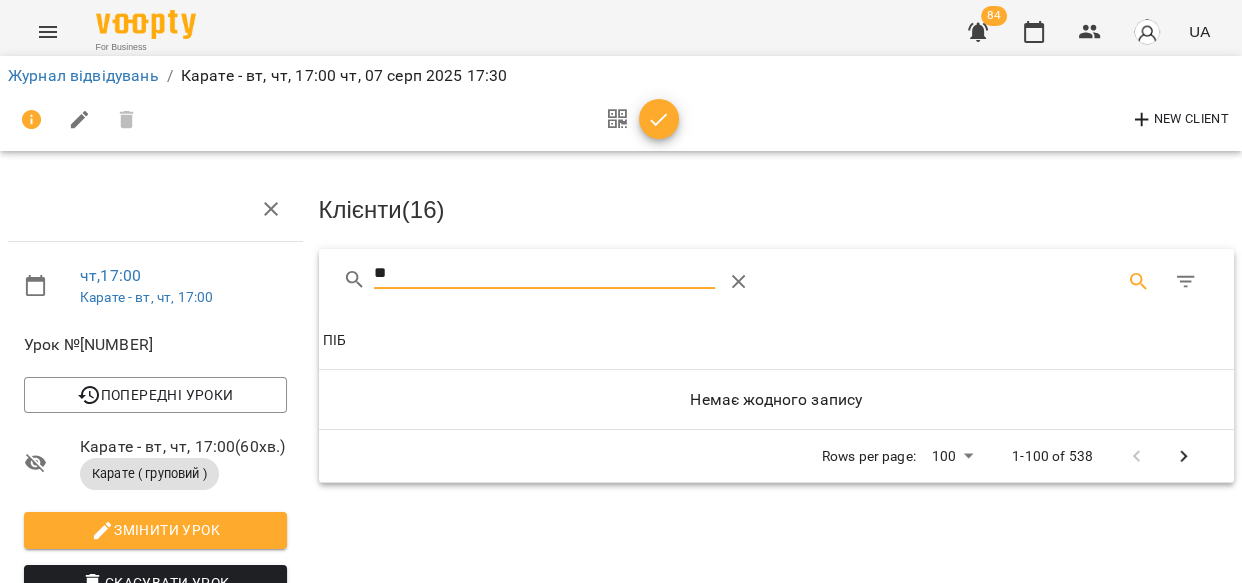 type on "*" 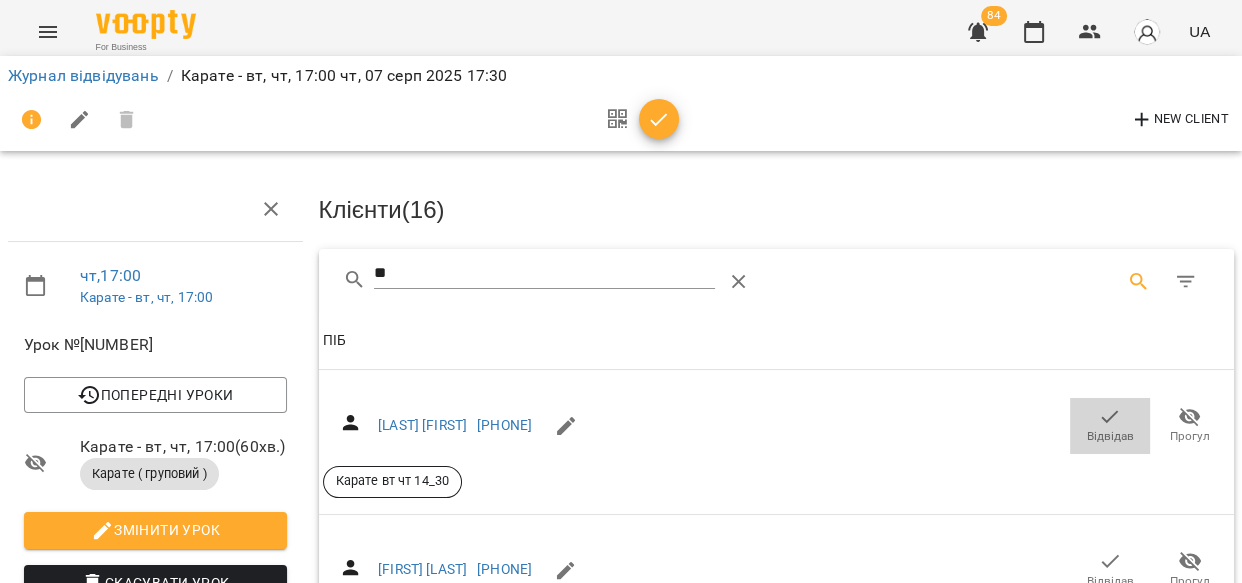 click 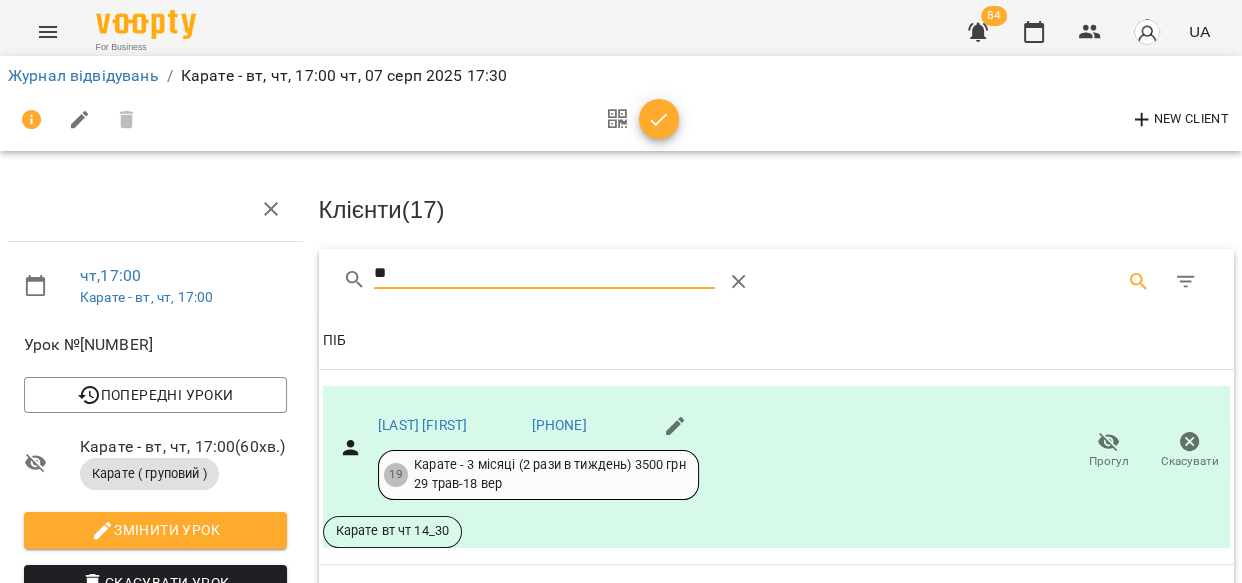 click on "**" at bounding box center [544, 274] 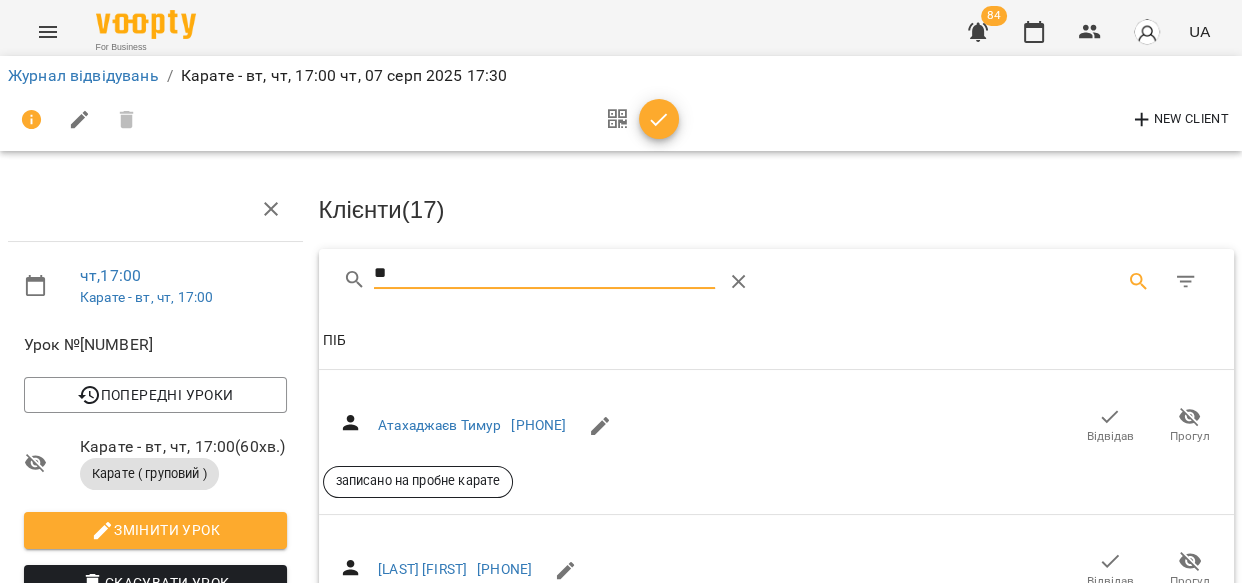 type on "*" 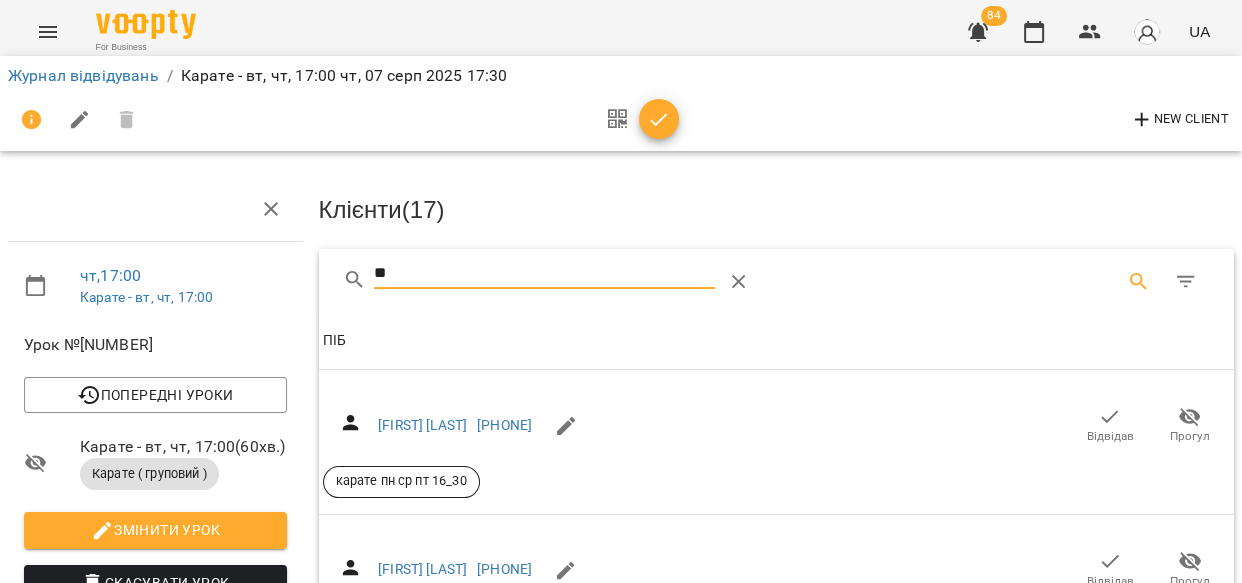 type on "*" 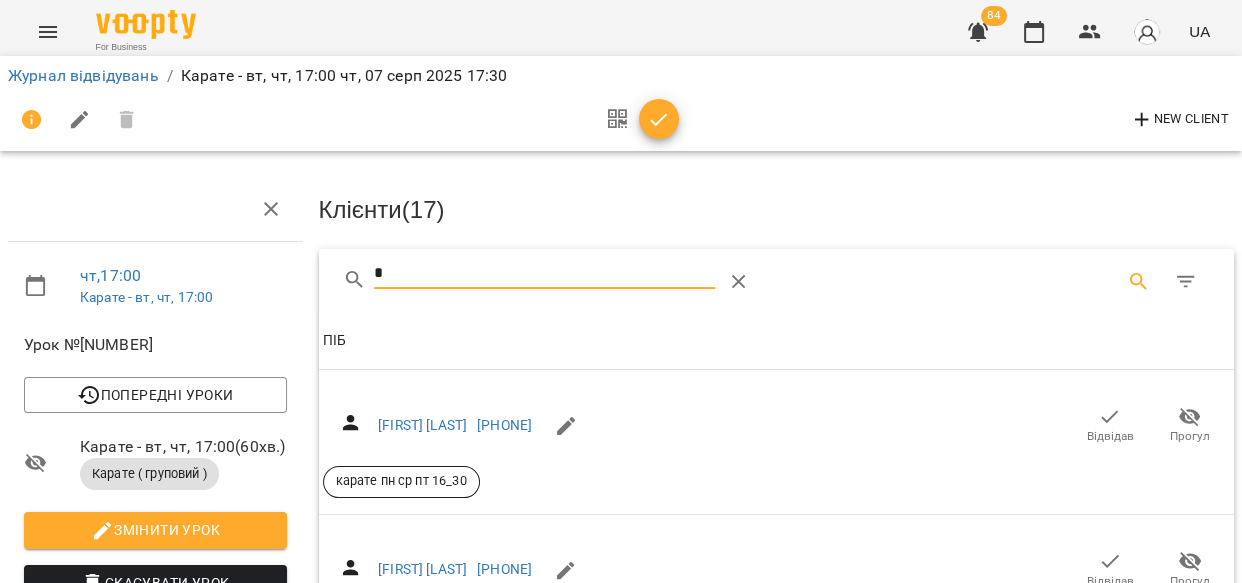 type 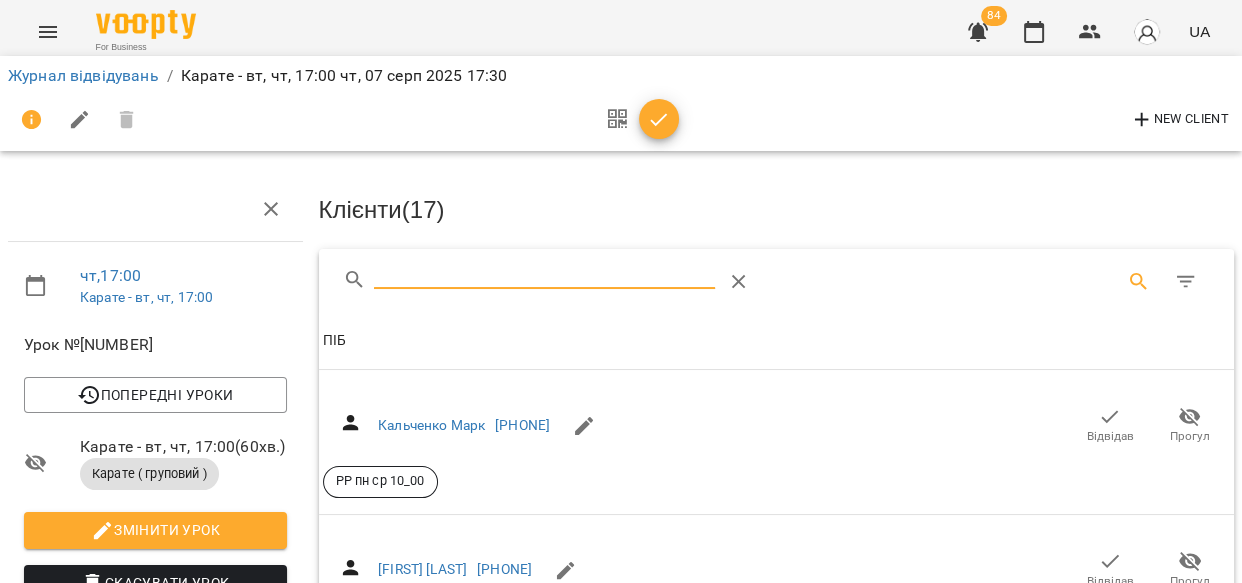 click 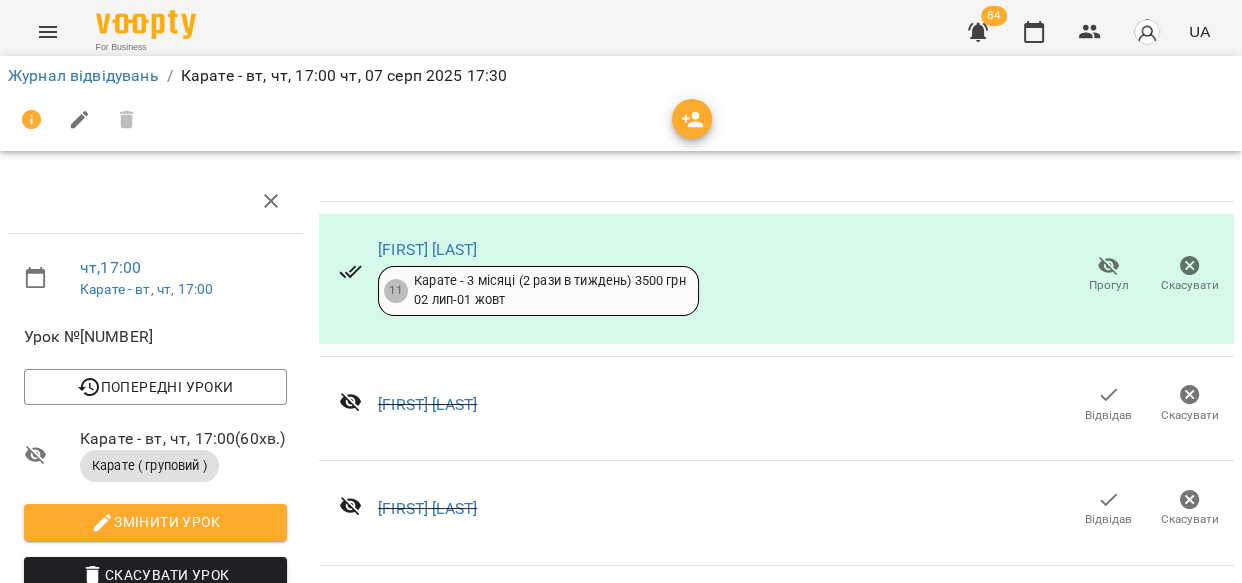 scroll, scrollTop: 0, scrollLeft: 0, axis: both 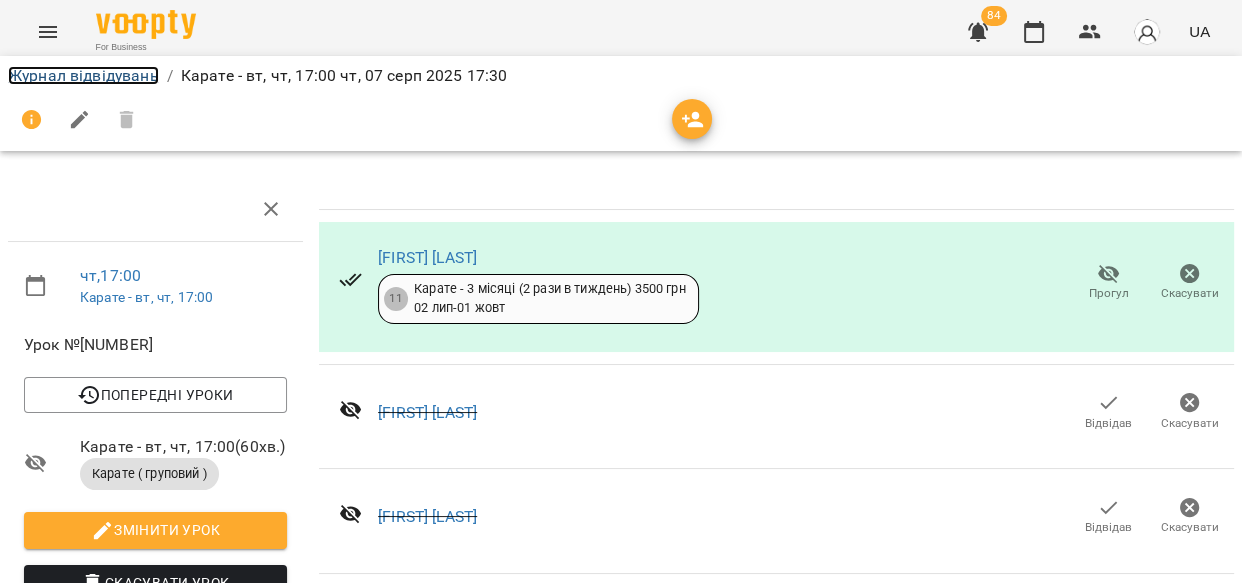 click on "Журнал відвідувань" at bounding box center [83, 75] 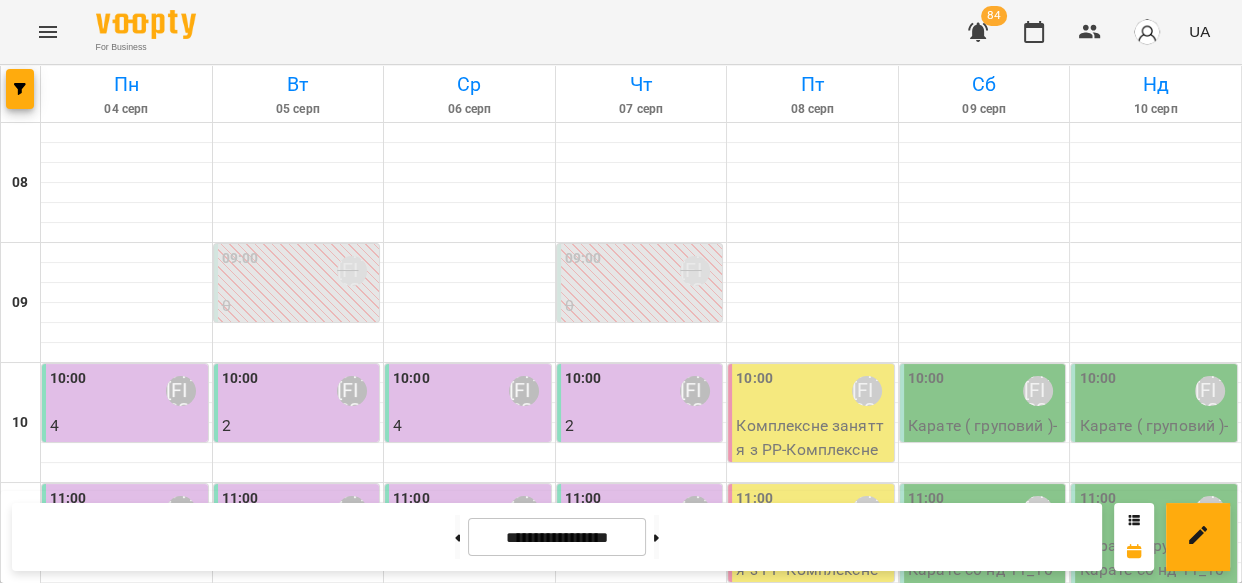 scroll, scrollTop: 147, scrollLeft: 0, axis: vertical 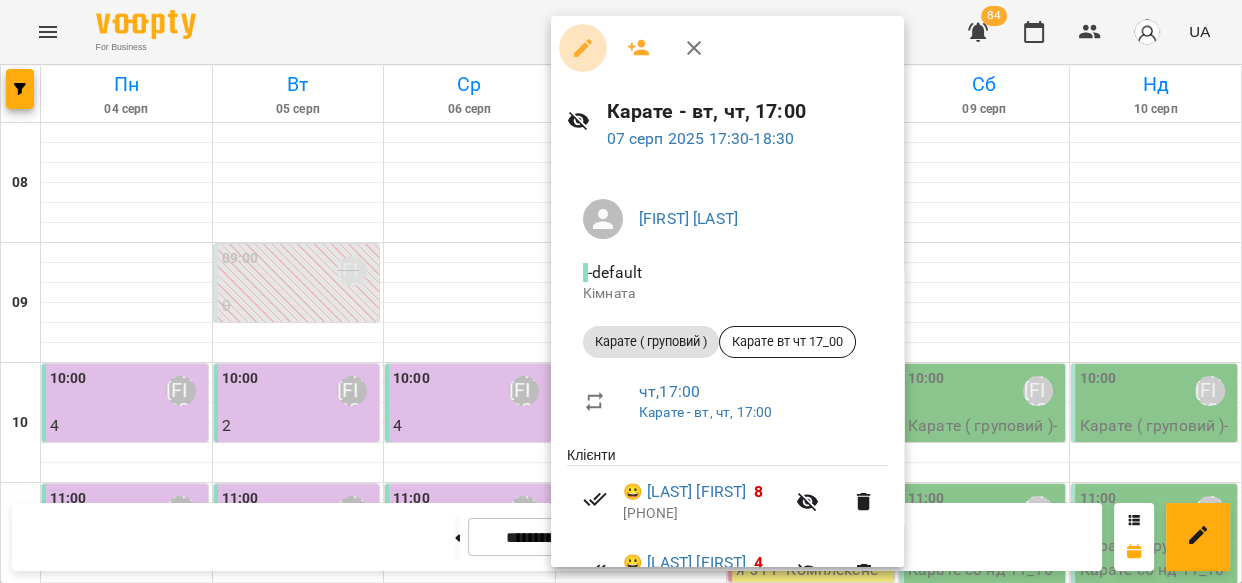 click 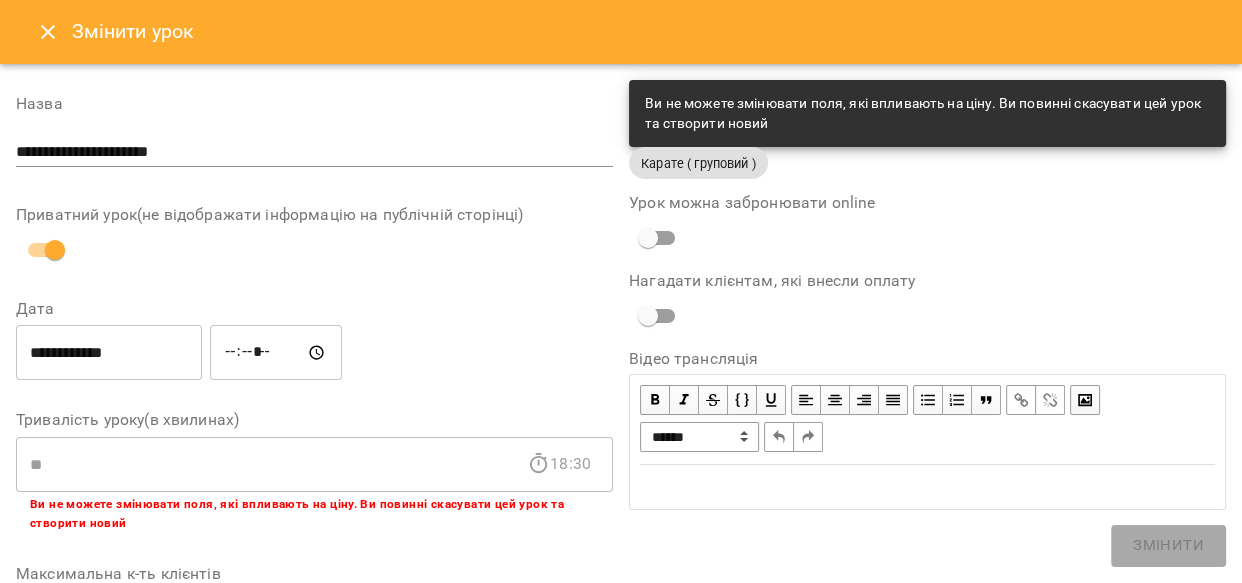 click 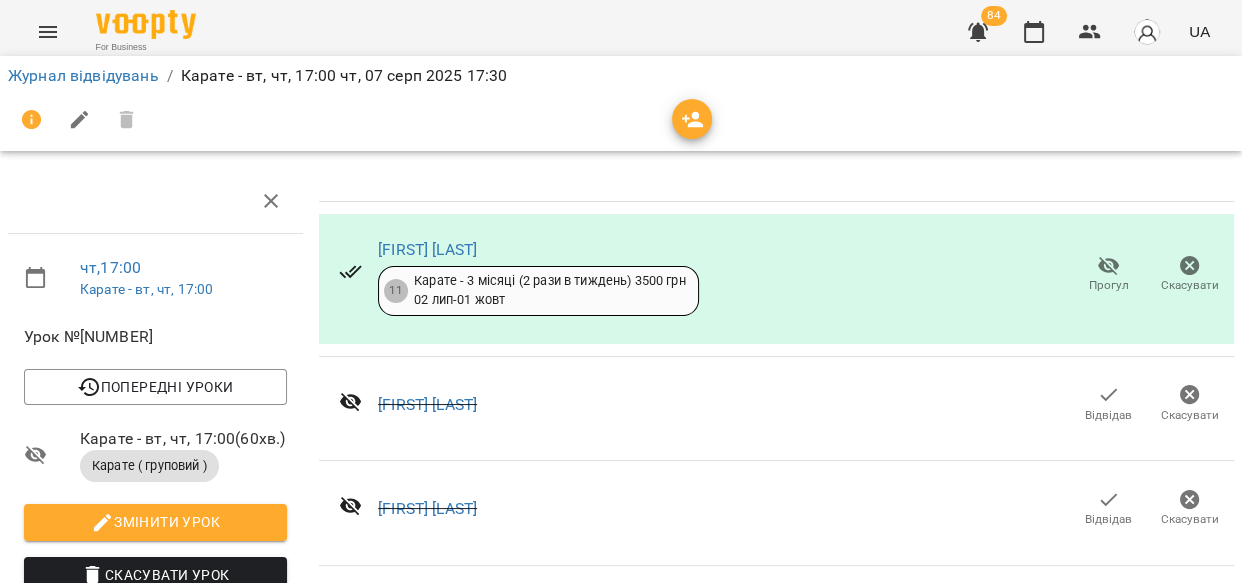 scroll, scrollTop: 1102, scrollLeft: 0, axis: vertical 